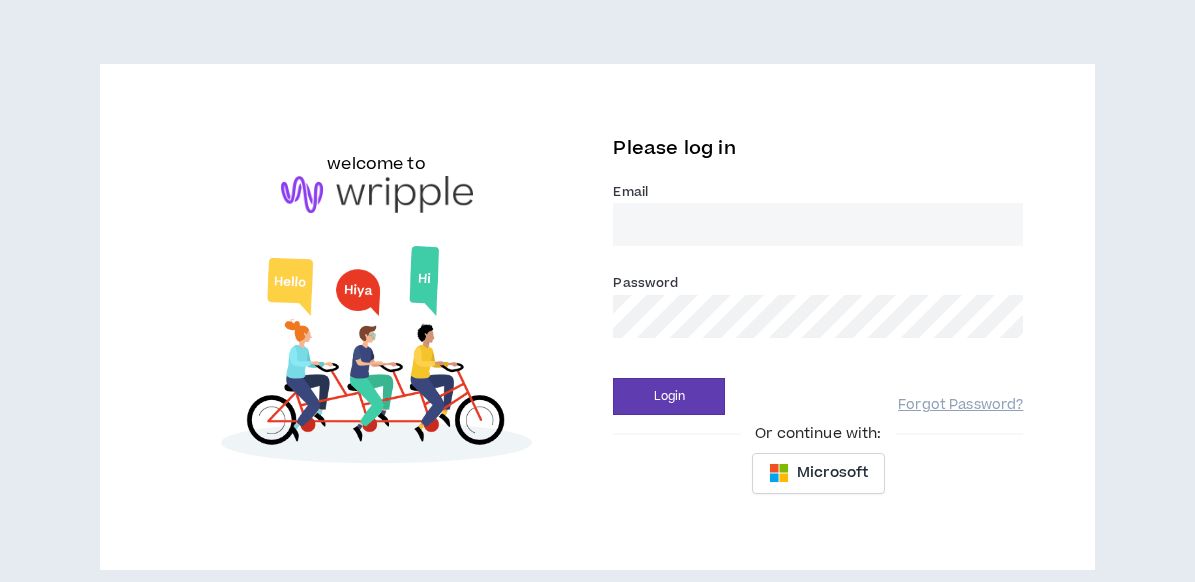 scroll, scrollTop: 0, scrollLeft: 0, axis: both 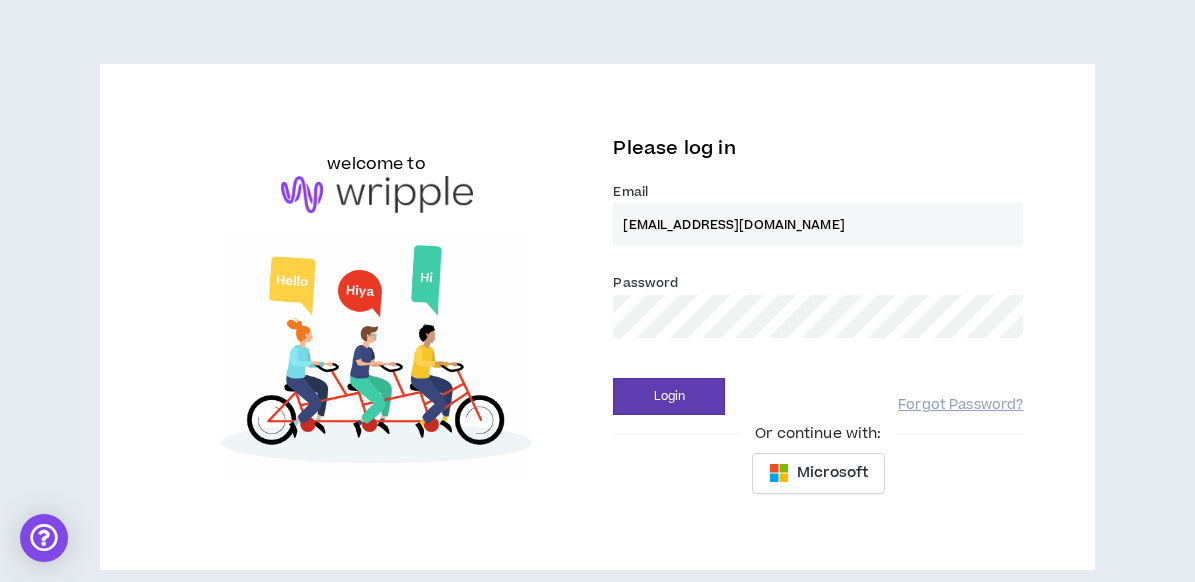 type on "[EMAIL_ADDRESS][DOMAIN_NAME]" 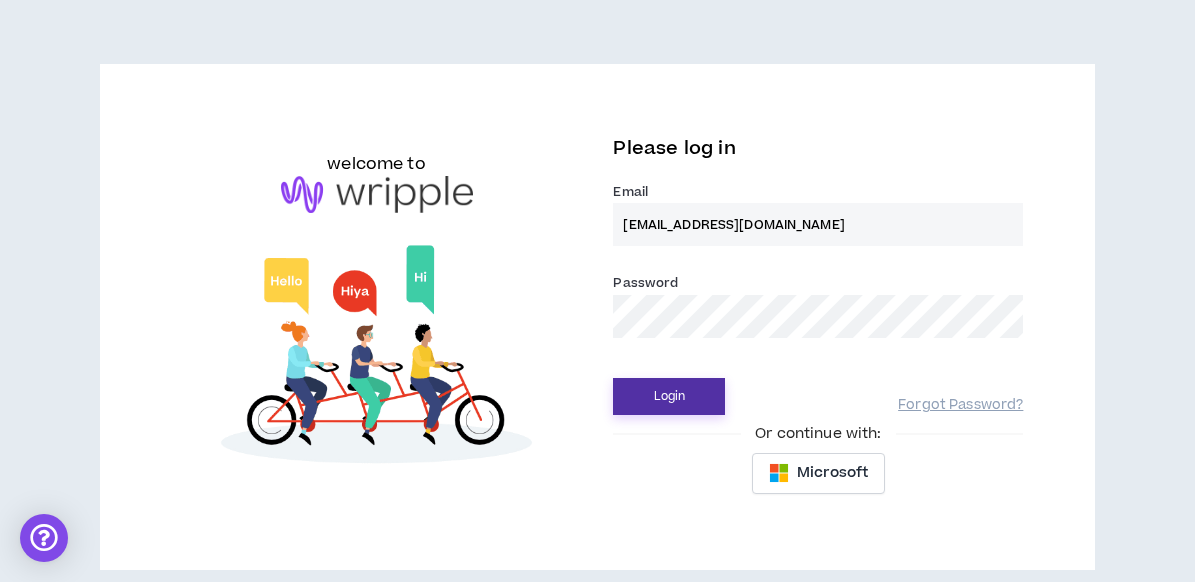 click on "Login" at bounding box center (669, 396) 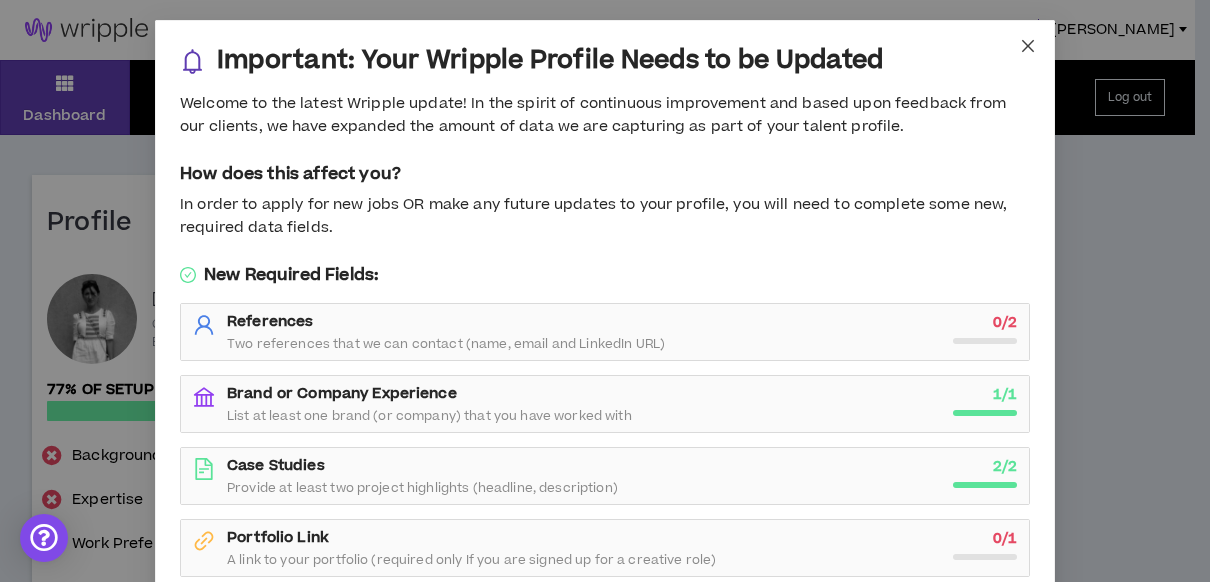 click 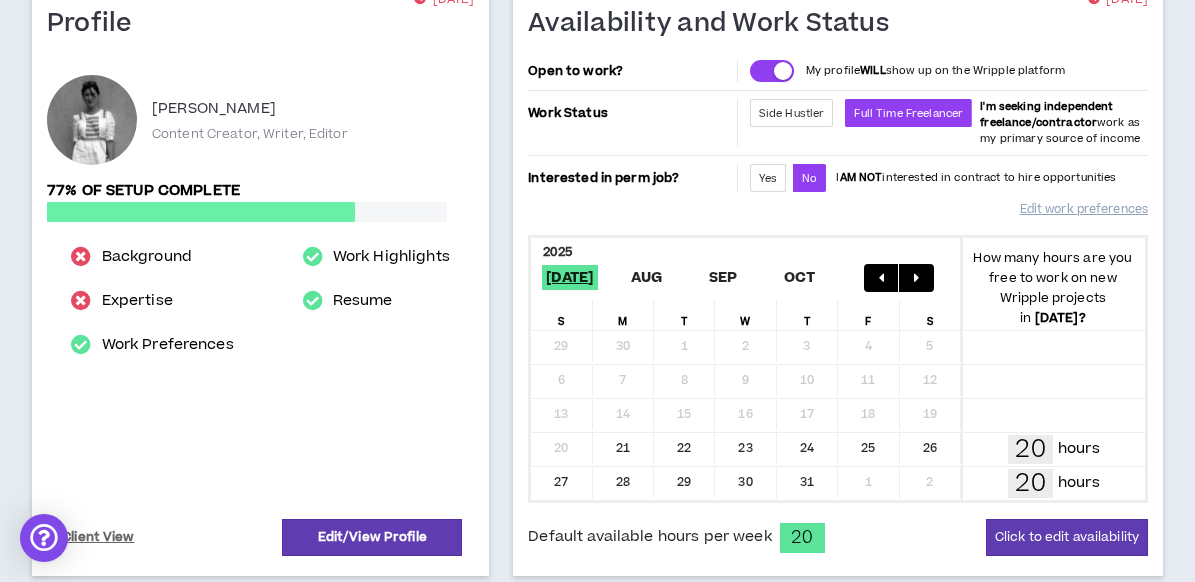 scroll, scrollTop: 238, scrollLeft: 0, axis: vertical 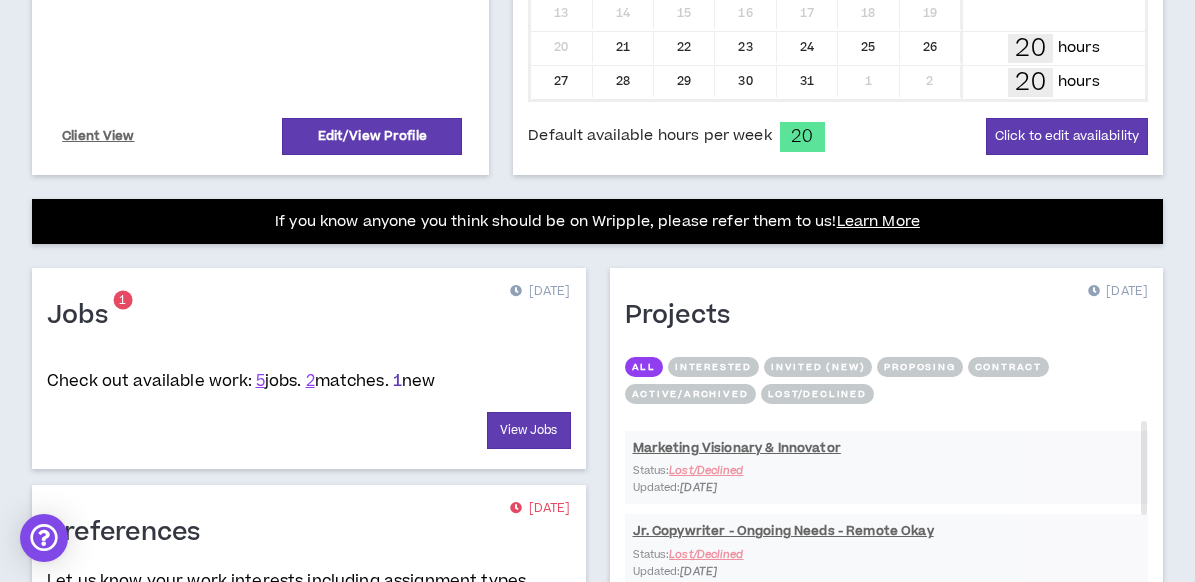 click on "1" at bounding box center (397, 381) 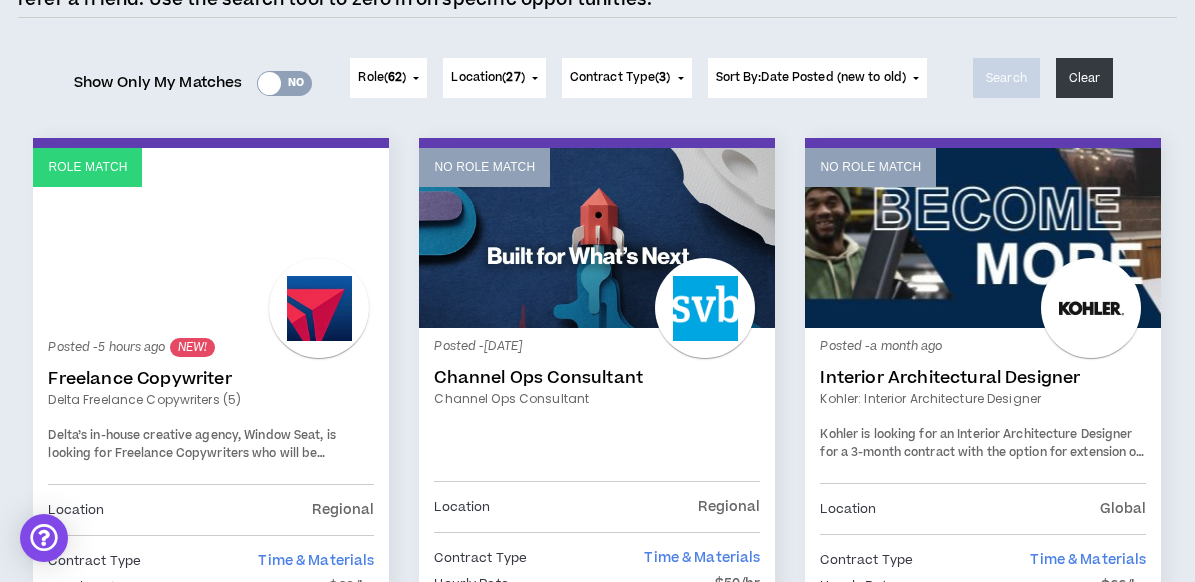 scroll, scrollTop: 234, scrollLeft: 0, axis: vertical 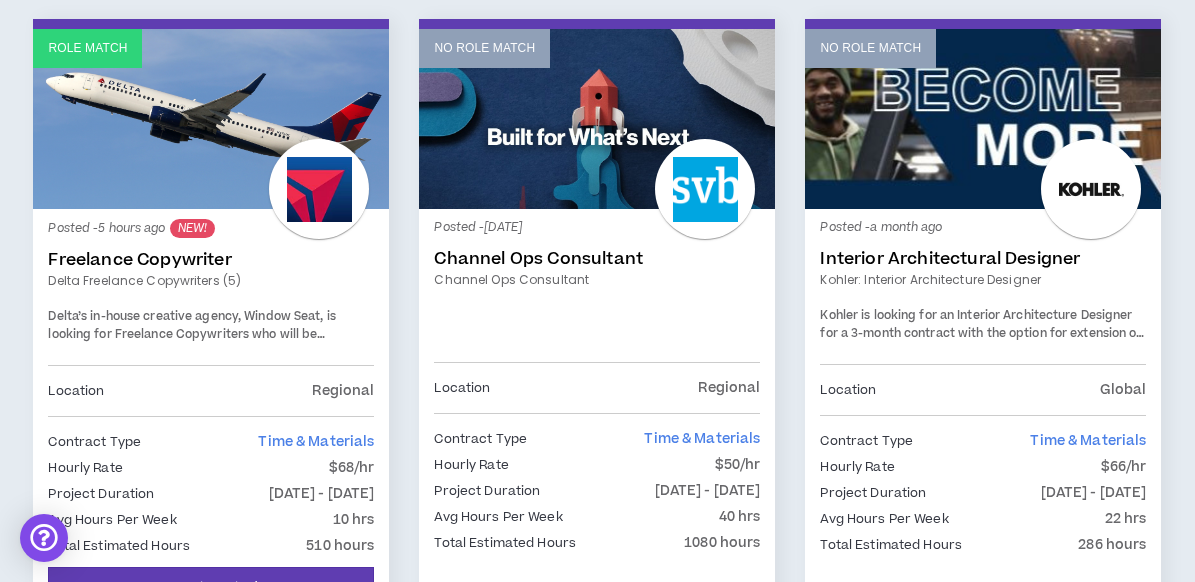 click on "Role Match" at bounding box center [211, 119] 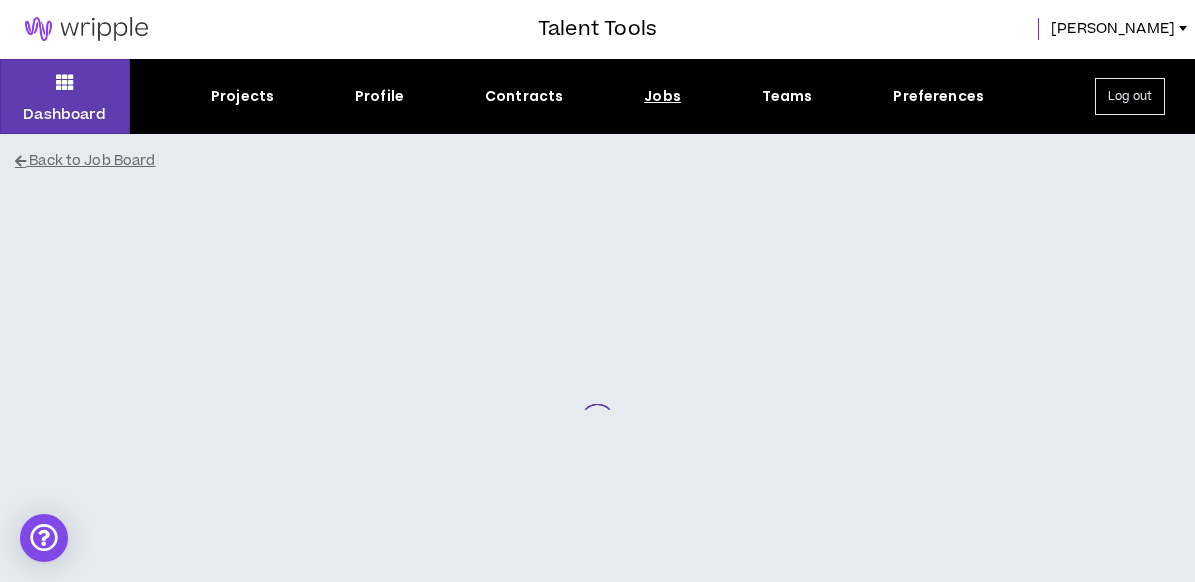 scroll, scrollTop: 0, scrollLeft: 0, axis: both 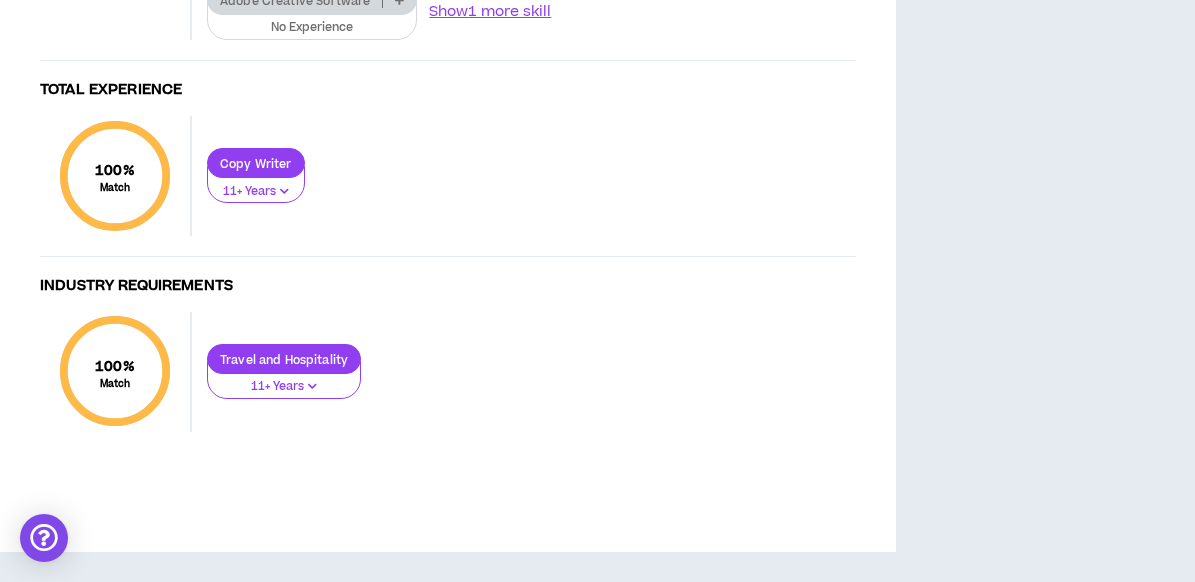 click on "No Experience" at bounding box center (325, -172) 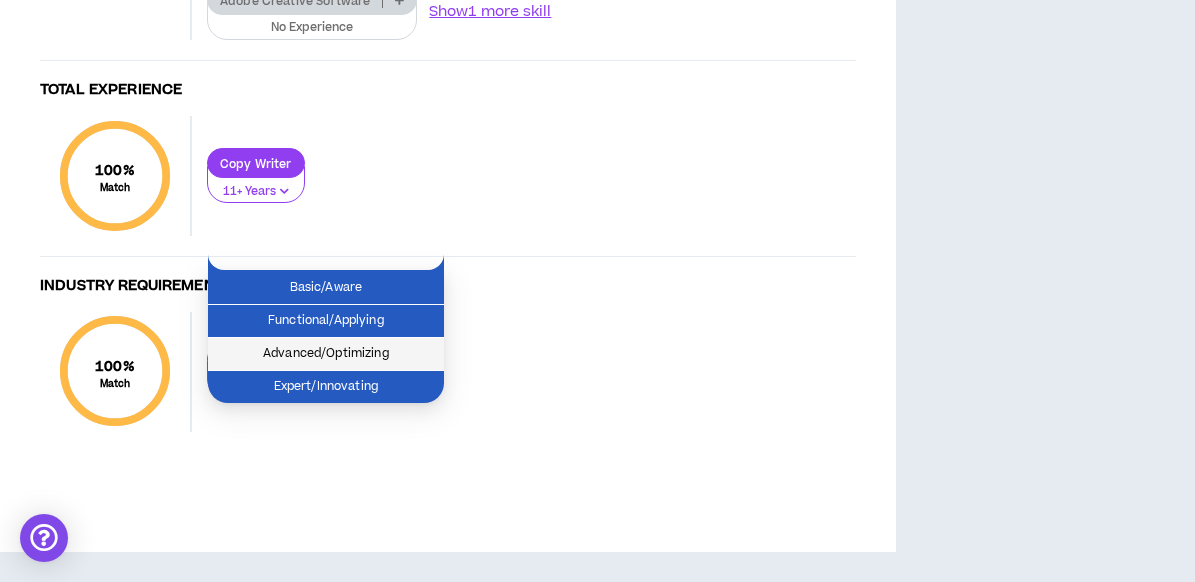 click on "Advanced/Optimizing" at bounding box center [326, 354] 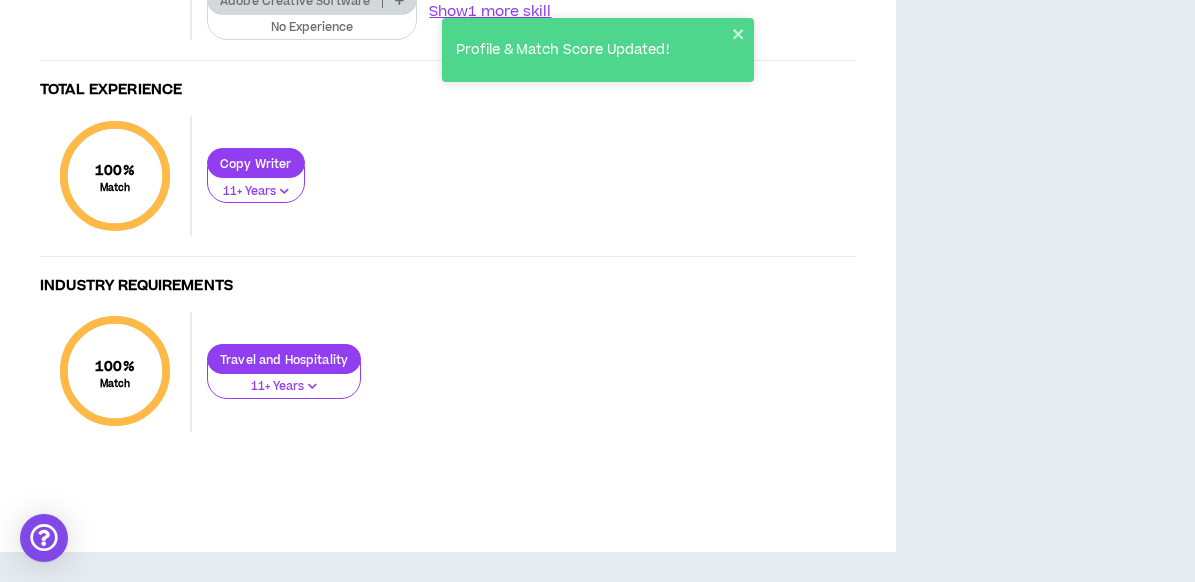 click at bounding box center (327, -133) 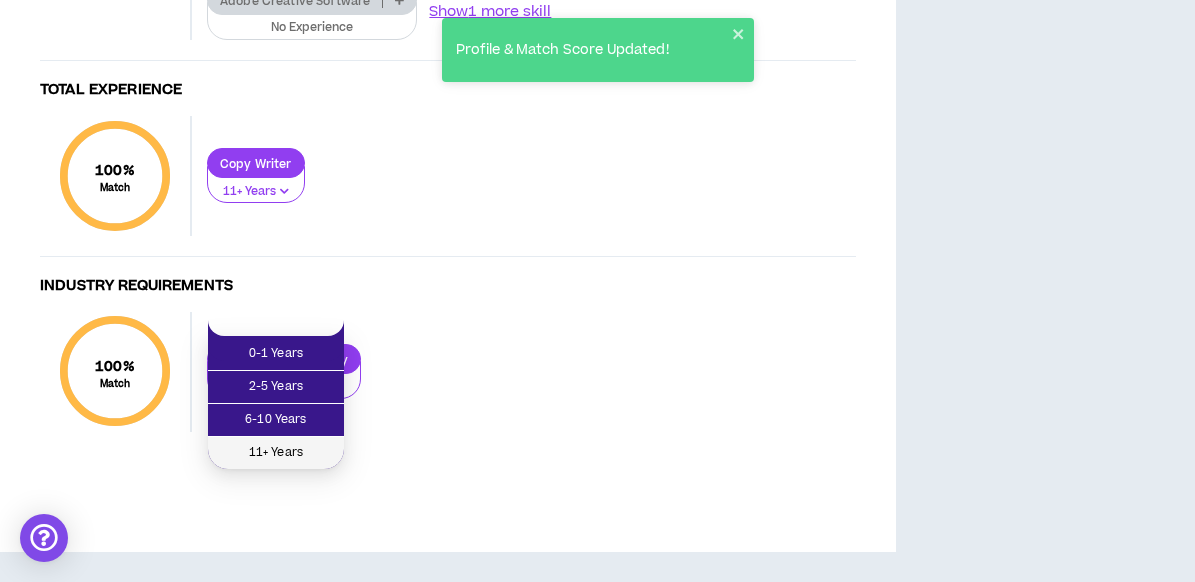 click on "11+ Years" at bounding box center [276, 453] 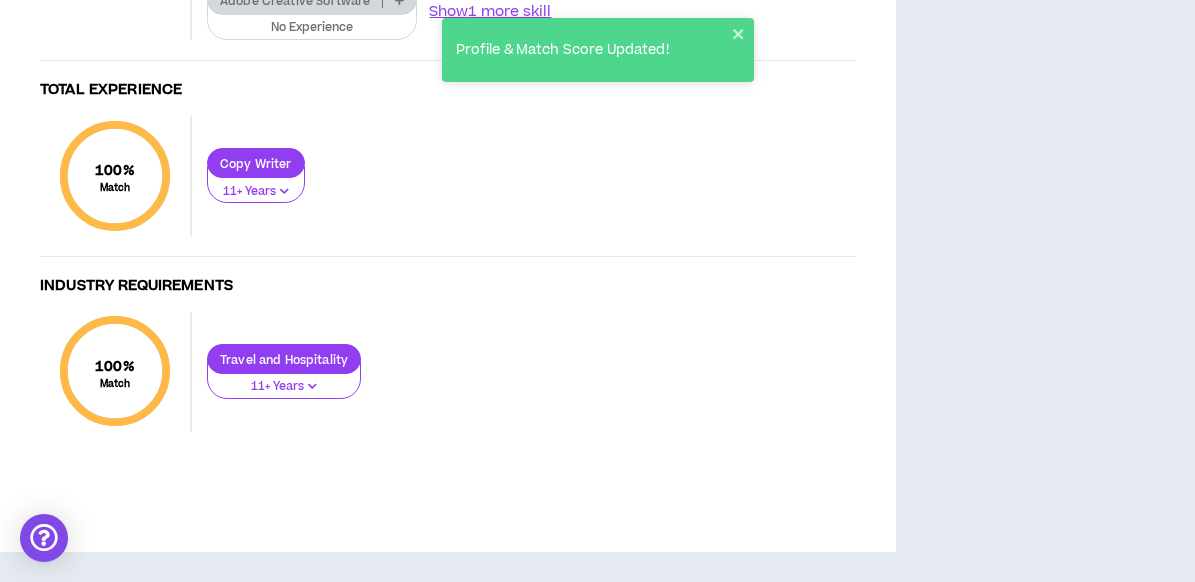 click at bounding box center (626, -133) 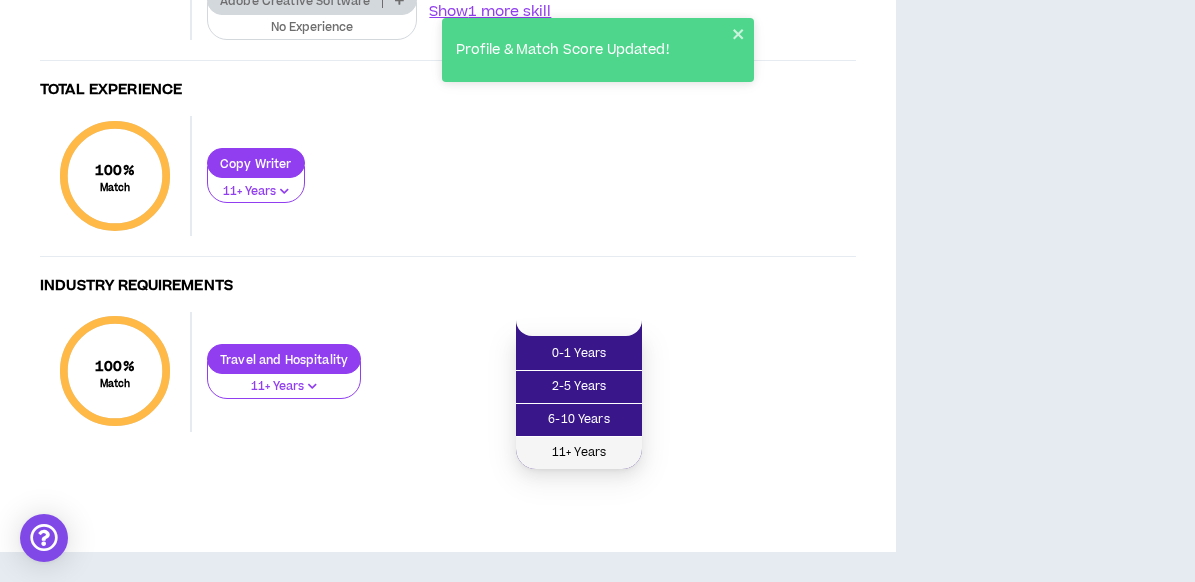 click on "11+ Years" at bounding box center [579, 453] 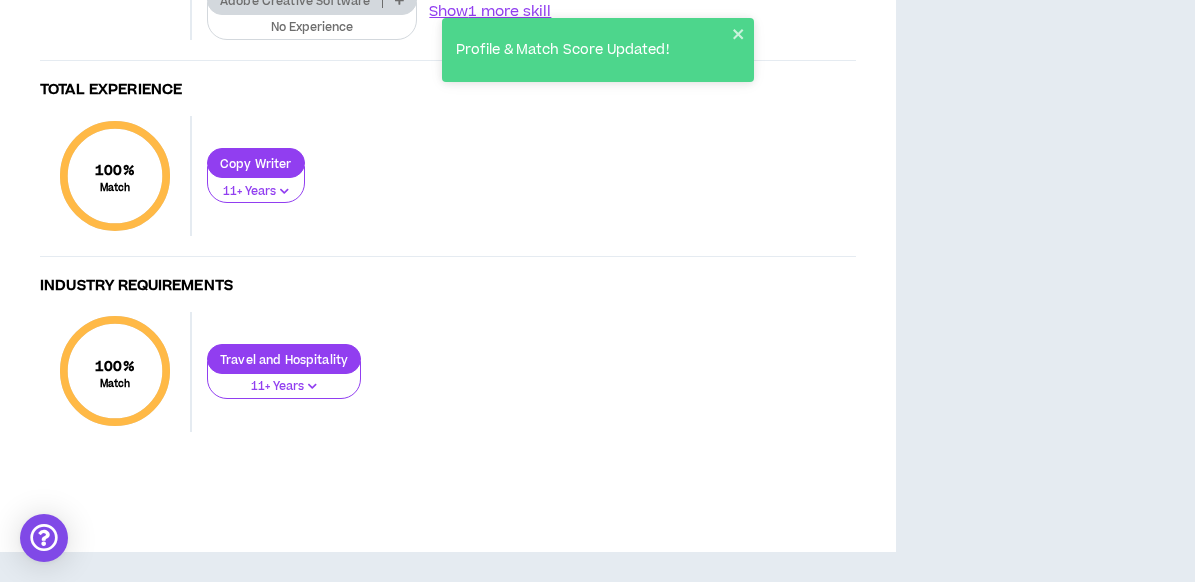 click at bounding box center (357, -67) 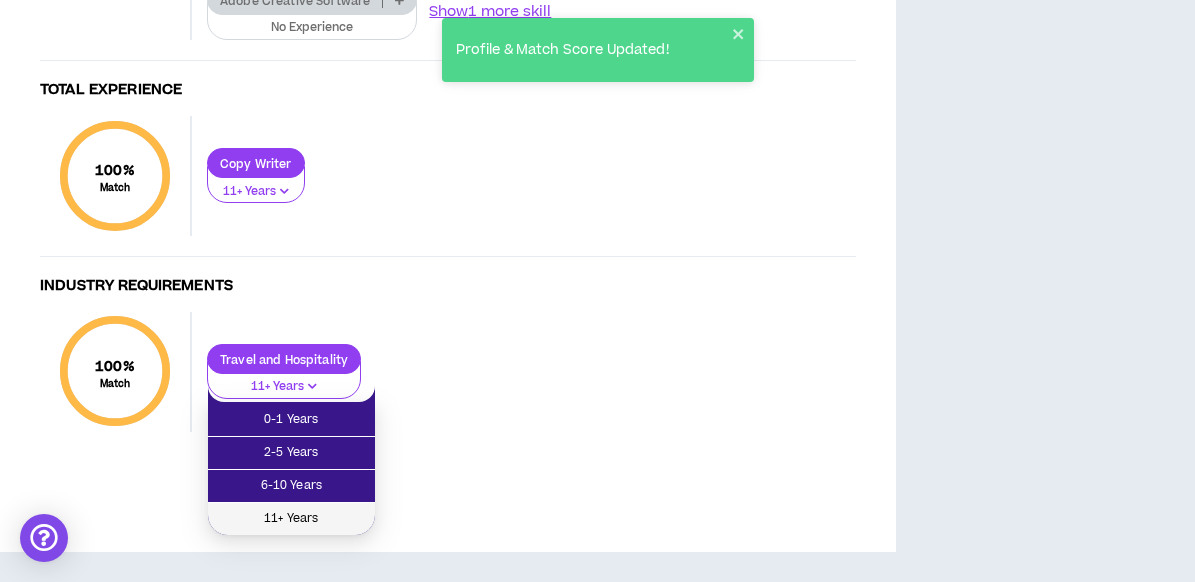 click on "11+ Years" at bounding box center (291, 519) 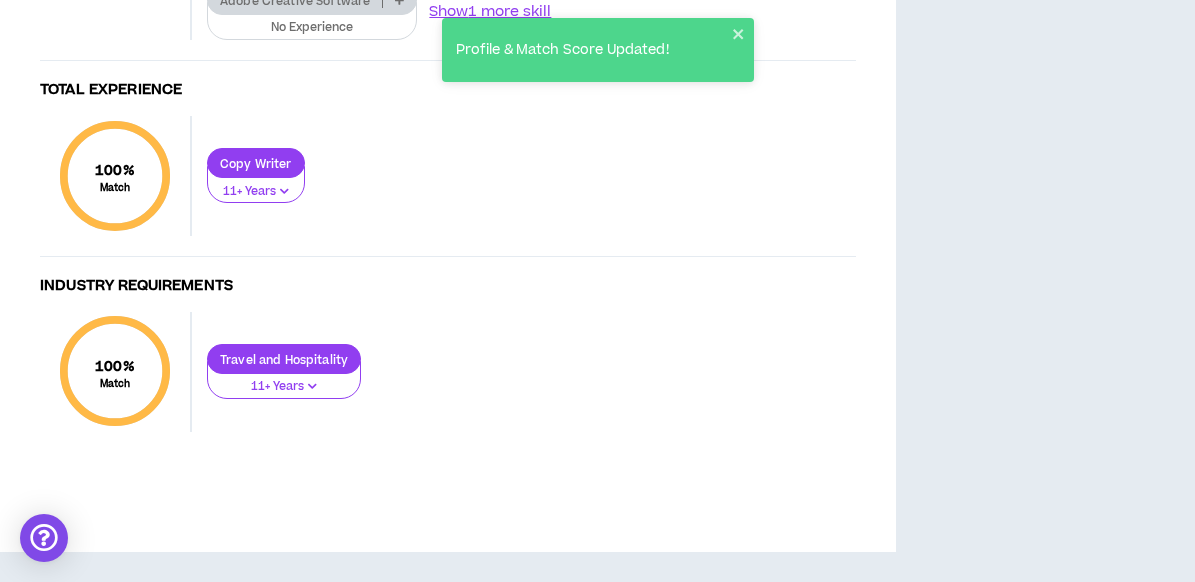 click at bounding box center [357, -133] 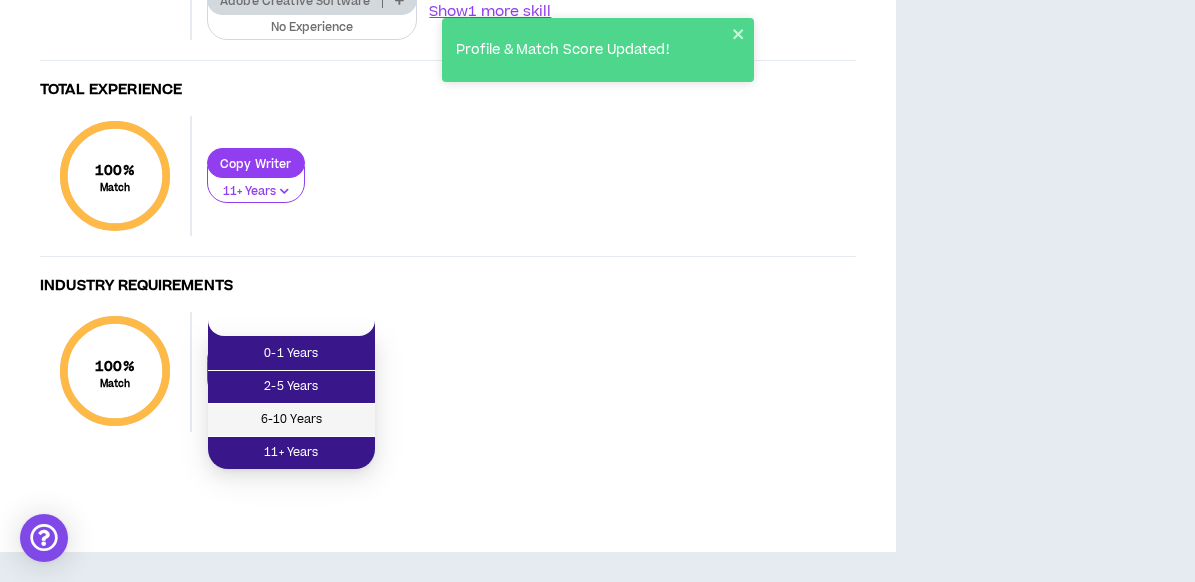 click on "6-10 Years" at bounding box center [291, 420] 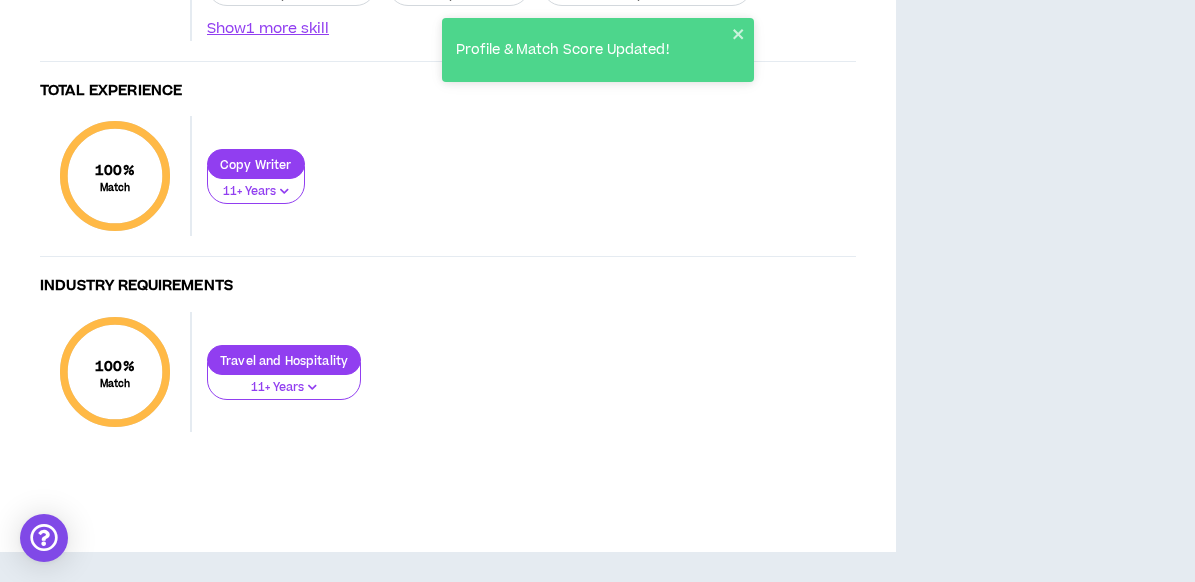click at bounding box center (465, -100) 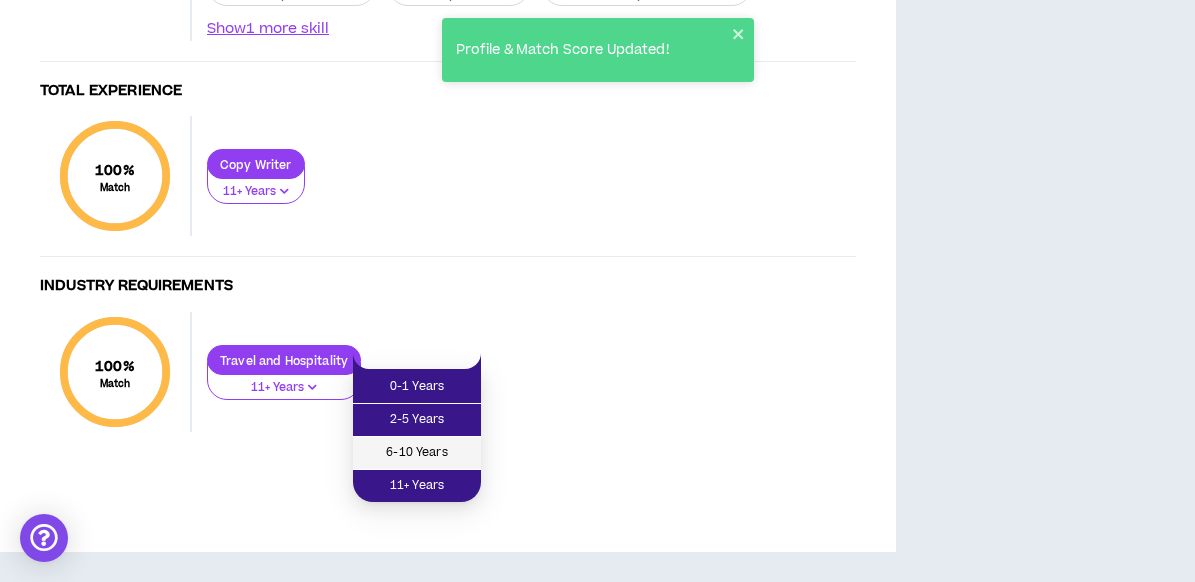 click on "6-10 Years" at bounding box center (417, 453) 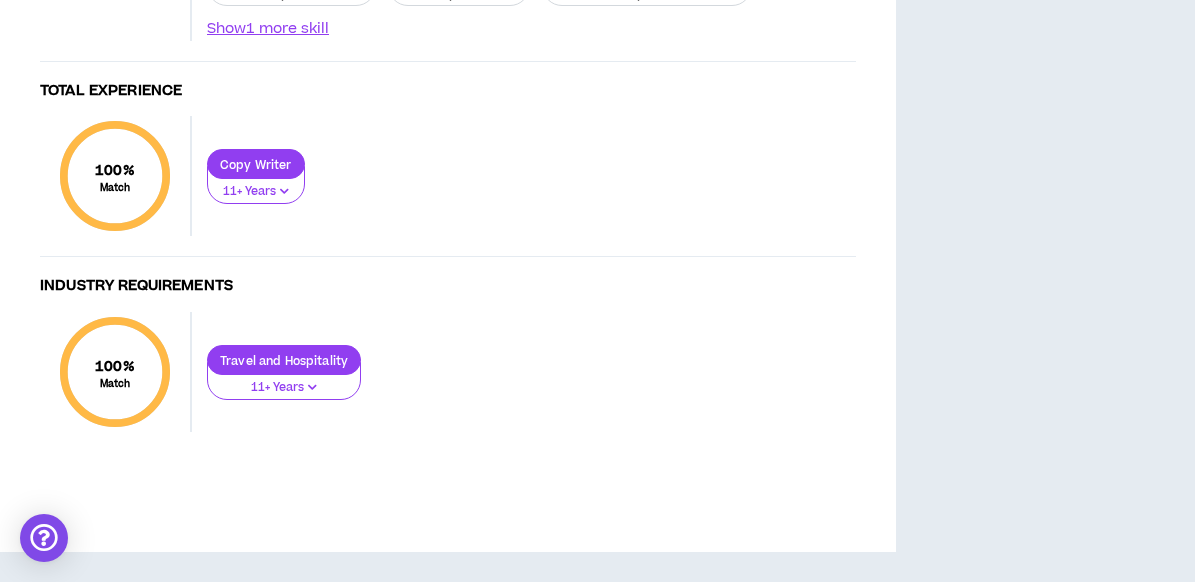 click at bounding box center (776, -100) 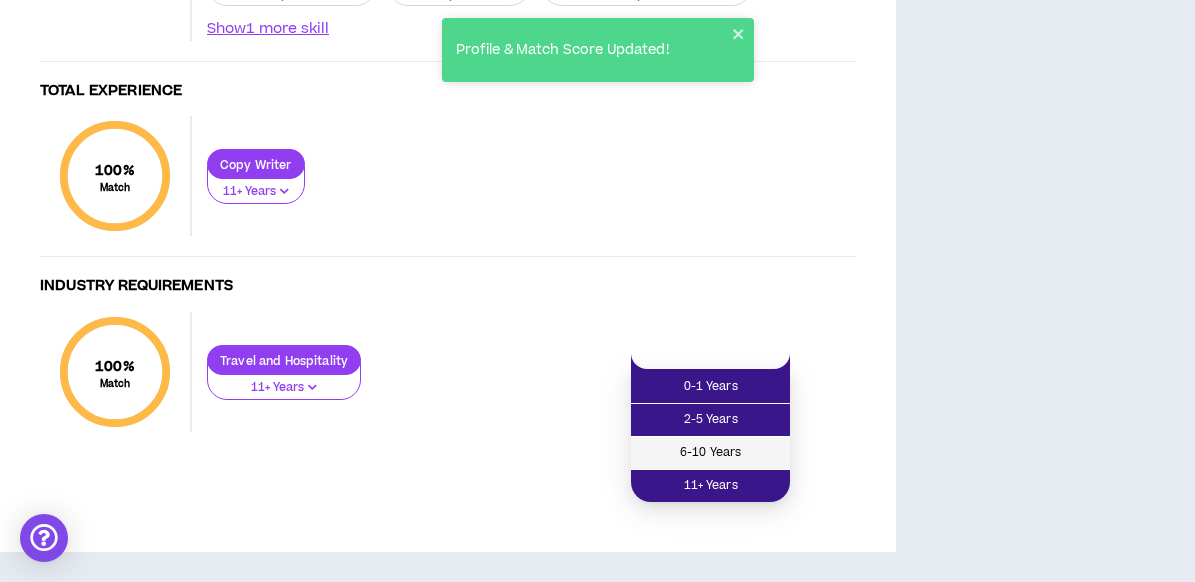 click on "6-10 Years" at bounding box center [710, 453] 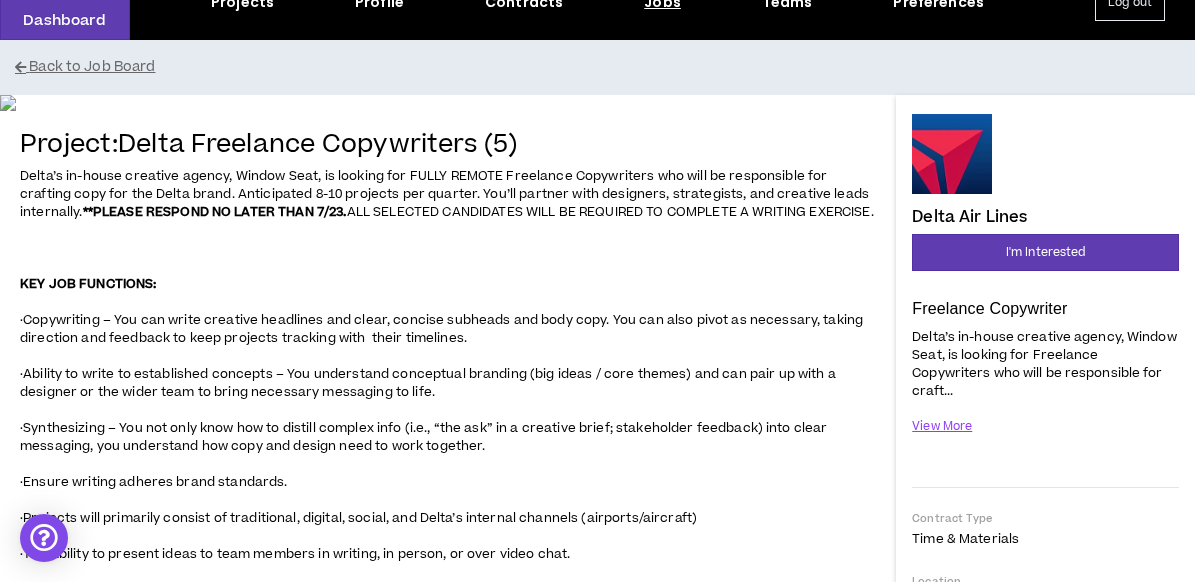 scroll, scrollTop: 105, scrollLeft: 0, axis: vertical 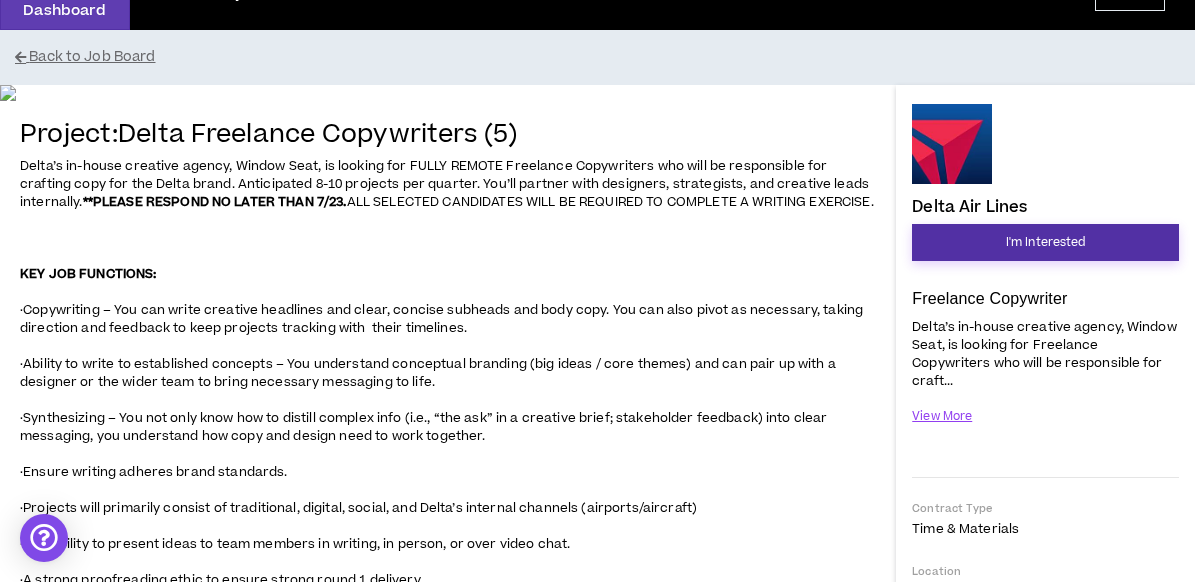 click on "I'm Interested" at bounding box center (1046, 242) 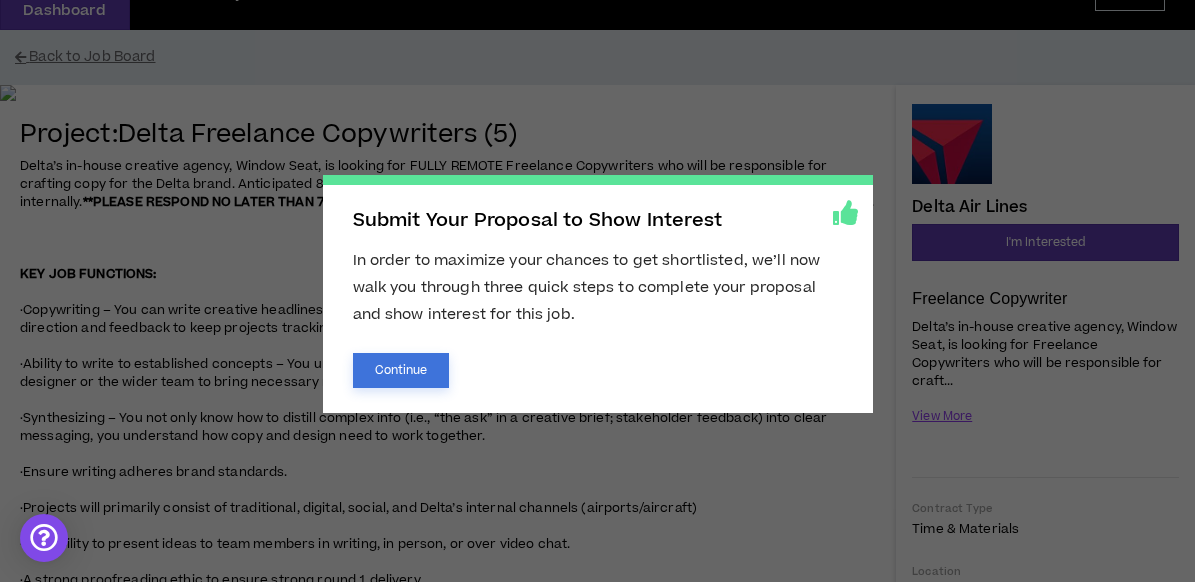 click on "Continue" at bounding box center [401, 370] 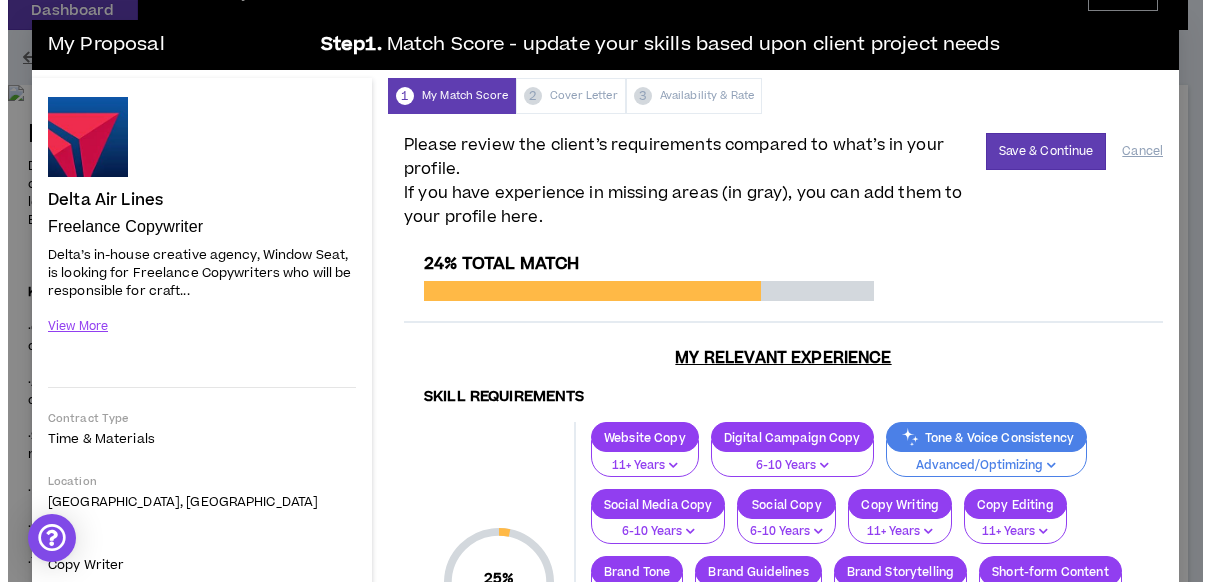scroll, scrollTop: 0, scrollLeft: 0, axis: both 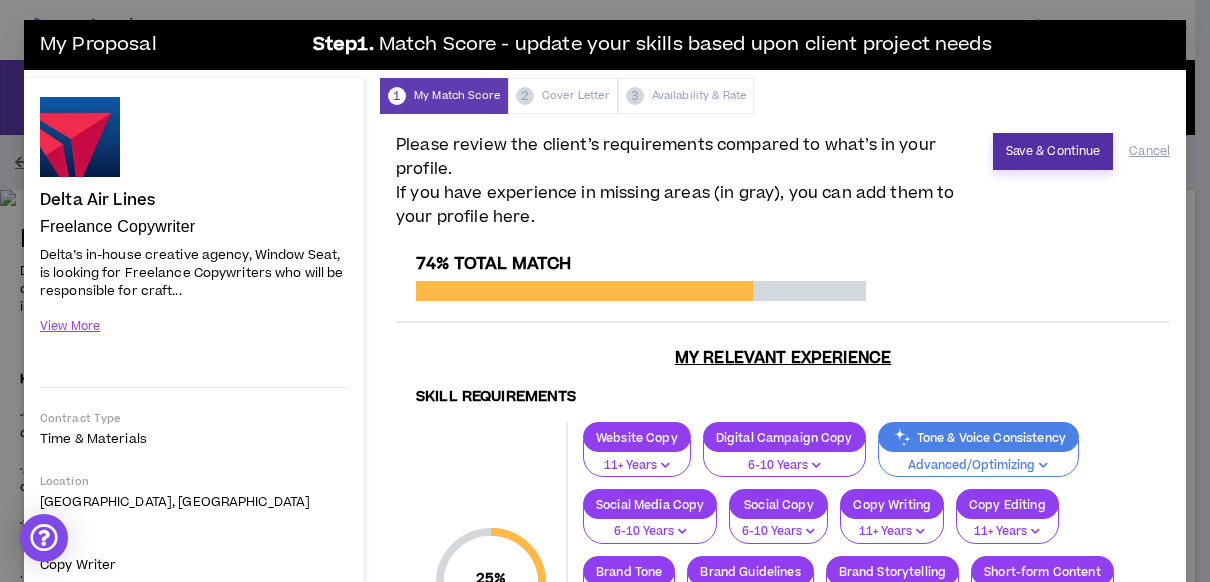 click on "Save & Continue" at bounding box center (1053, 151) 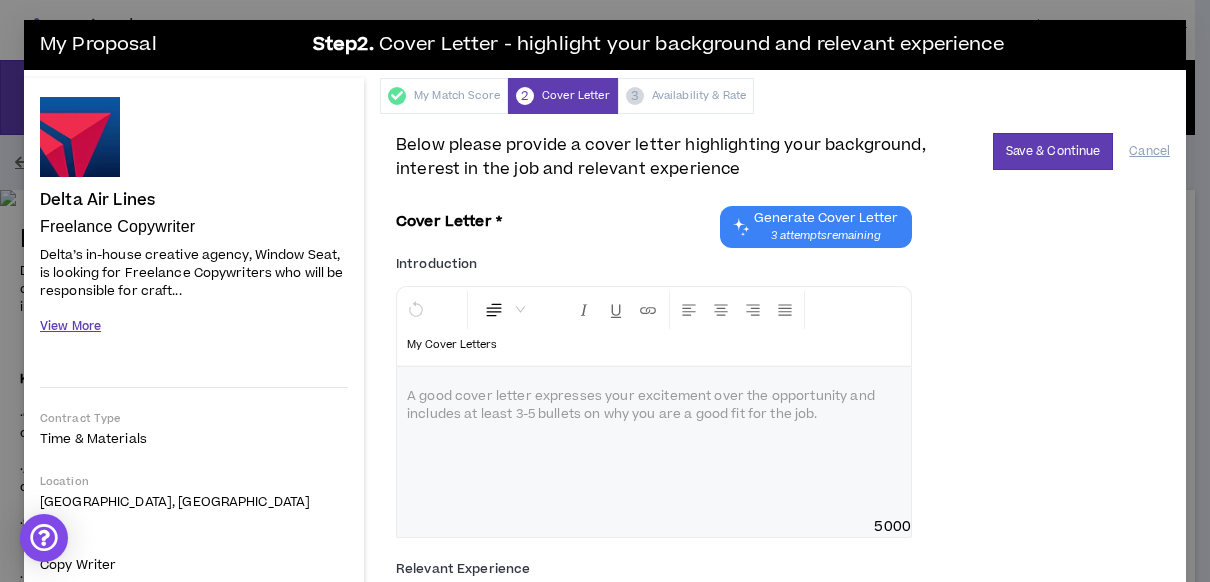 click on "View More" at bounding box center (70, 326) 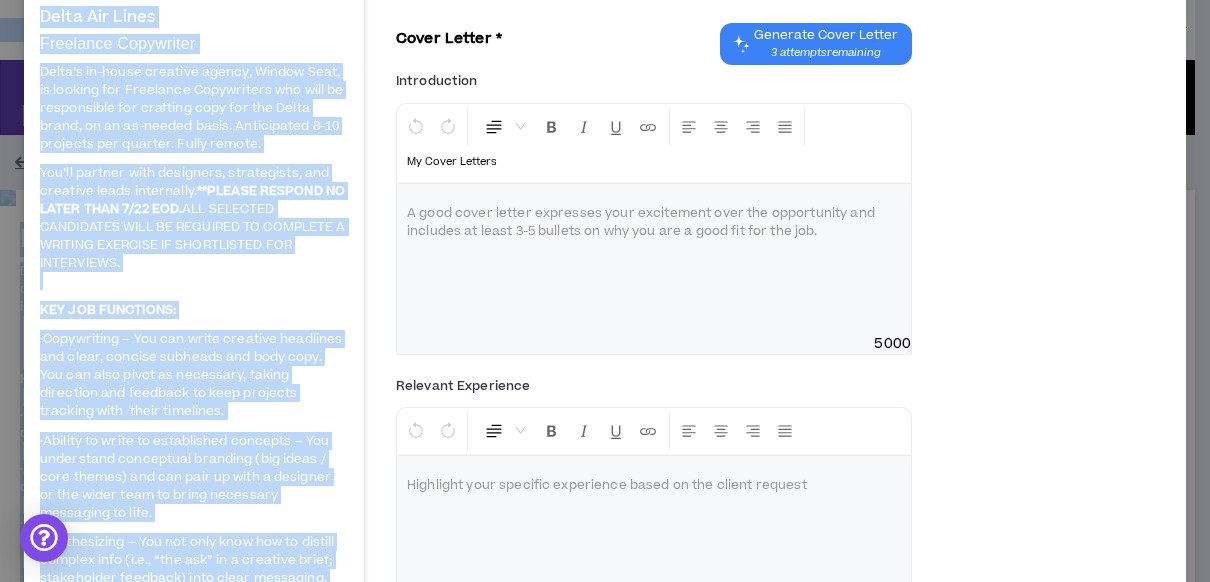 scroll, scrollTop: 155, scrollLeft: 0, axis: vertical 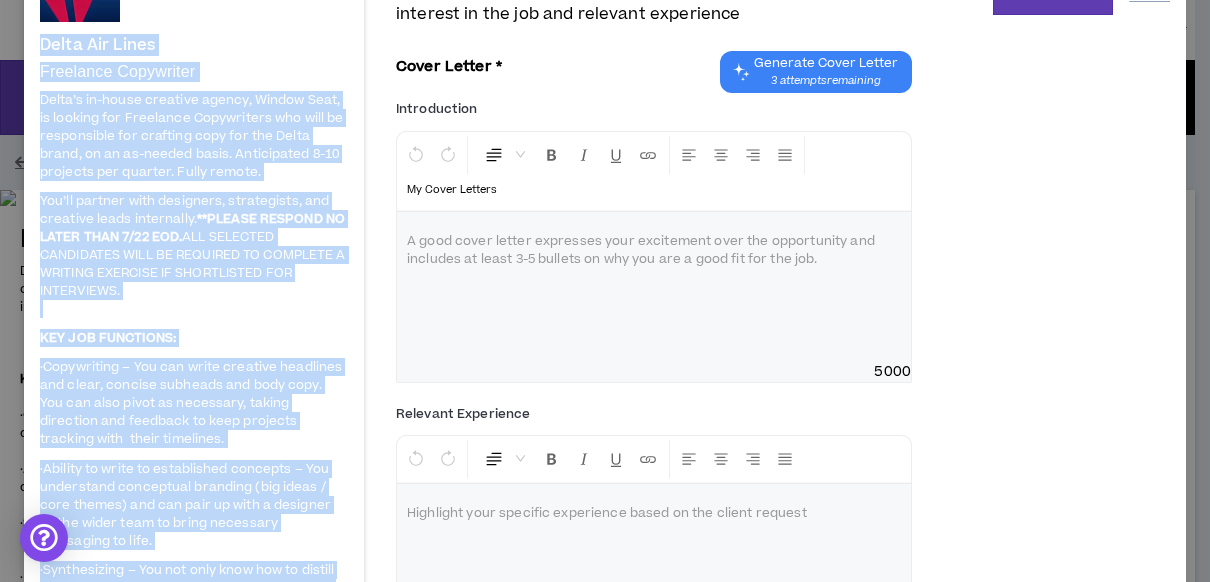 drag, startPoint x: 308, startPoint y: 241, endPoint x: 32, endPoint y: 54, distance: 333.38416 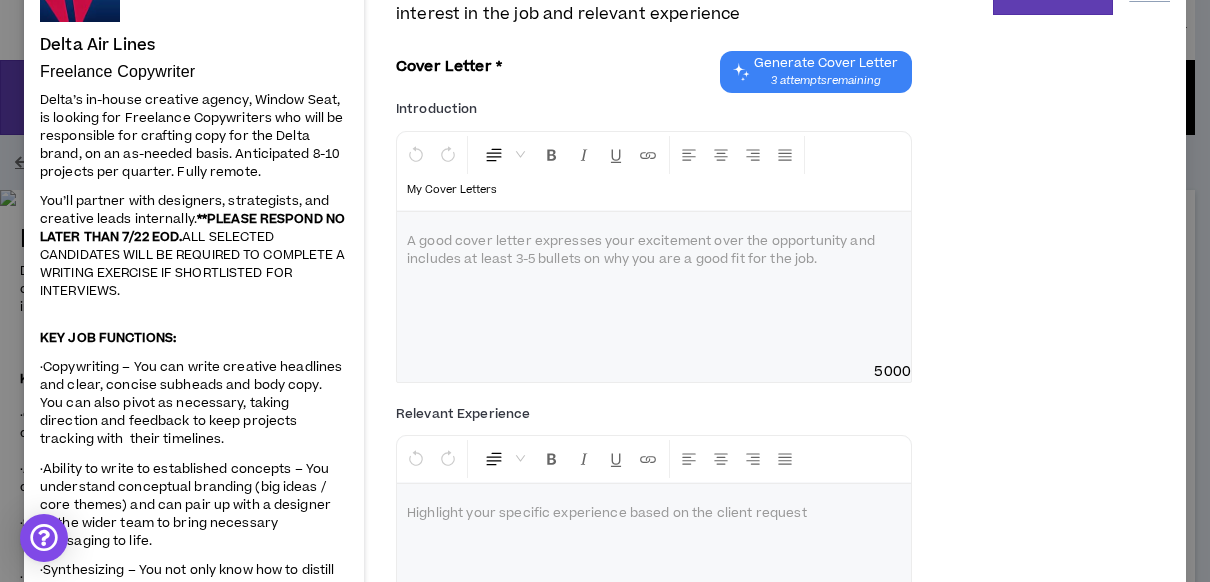 click on "Introduction  * Normal My Cover Letters   A good cover letter expresses your excitement over the opportunity and includes at least 3-5 bullets on why you are a good fit for the job. 5000 The cover letter must be at least 50 characters." at bounding box center (783, 245) 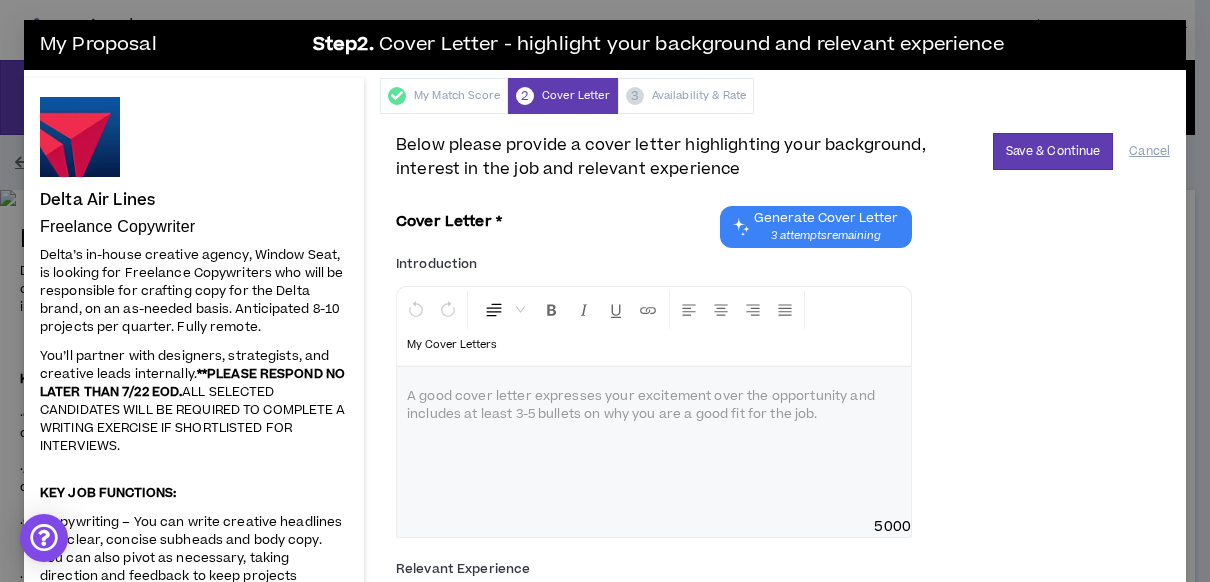 scroll, scrollTop: 0, scrollLeft: 0, axis: both 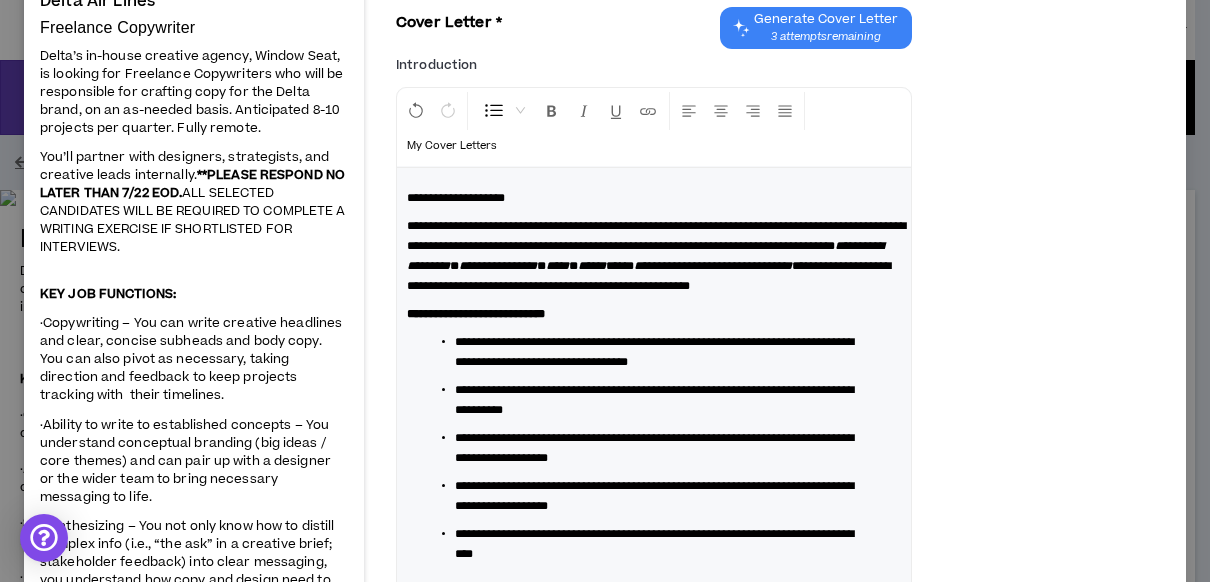 click on "Delta’s in-house creative agency, Window Seat, is looking for Freelance Copywriters who will be responsible for crafting copy for the Delta brand, on an as-needed basis. Anticipated 8-10 projects per quarter.  Fully remote." at bounding box center [191, 92] 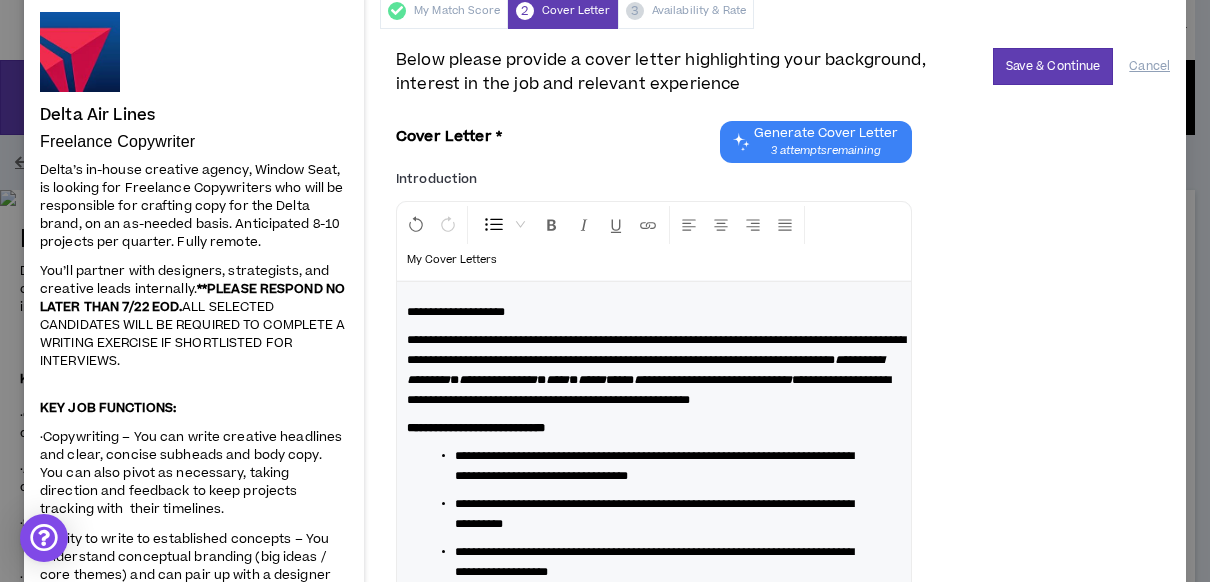 scroll, scrollTop: 52, scrollLeft: 0, axis: vertical 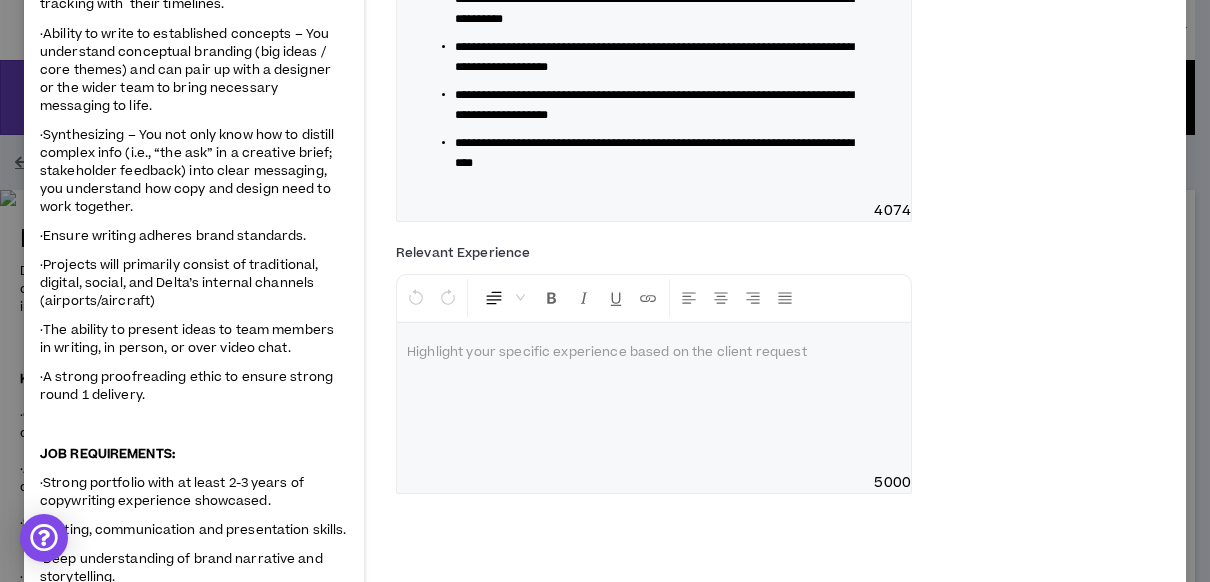 click at bounding box center (654, 398) 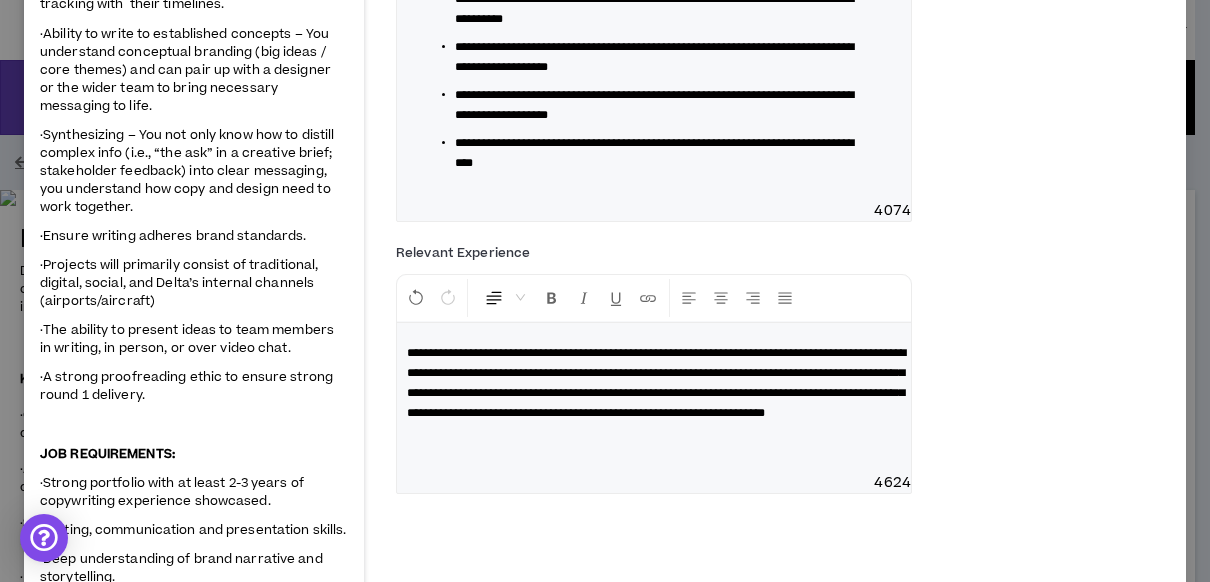 click at bounding box center [194, 424] 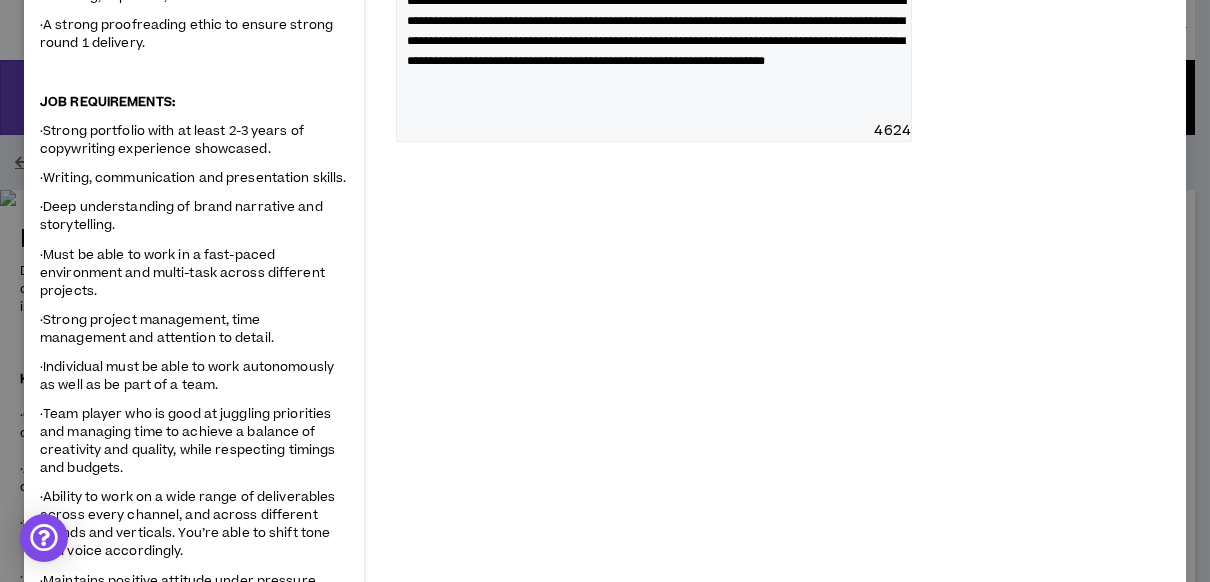 scroll, scrollTop: 944, scrollLeft: 0, axis: vertical 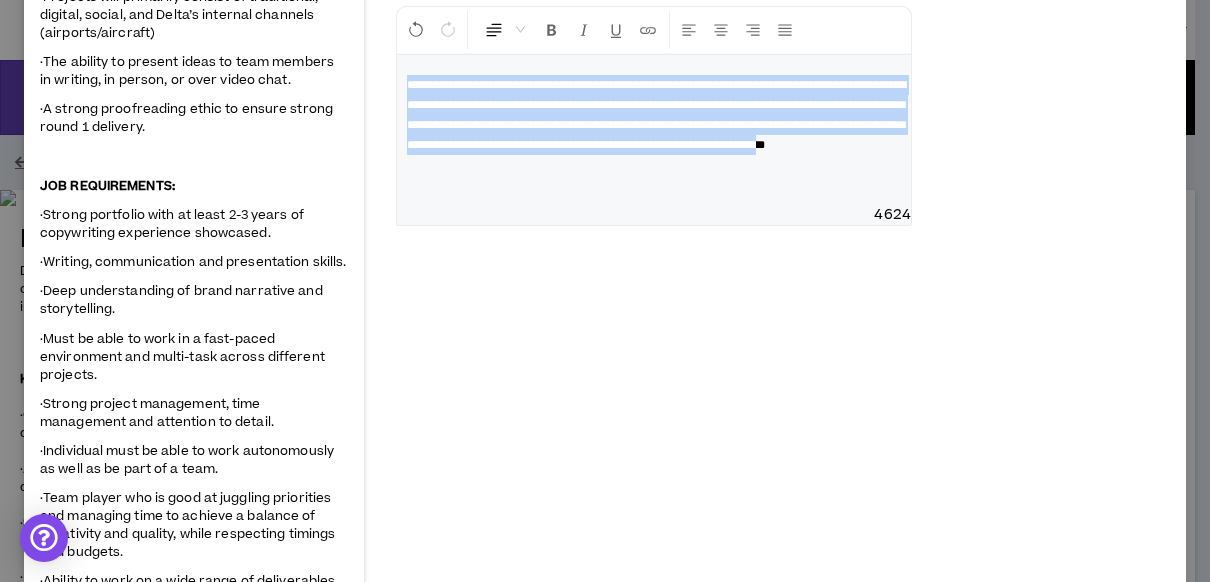 drag, startPoint x: 863, startPoint y: 107, endPoint x: 353, endPoint y: 107, distance: 510 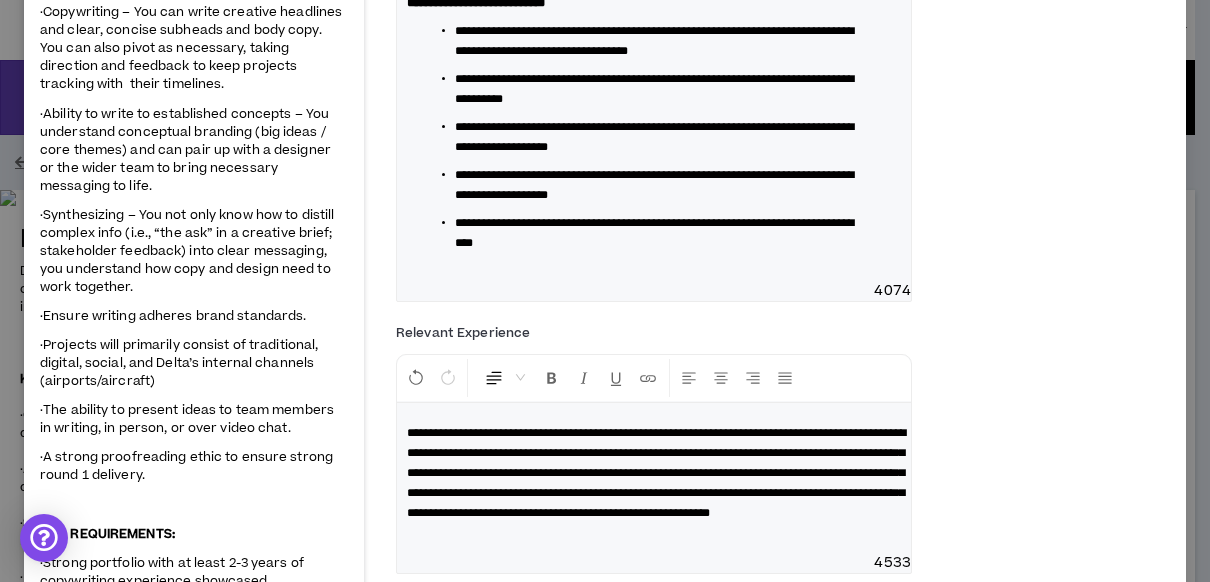 scroll, scrollTop: 514, scrollLeft: 0, axis: vertical 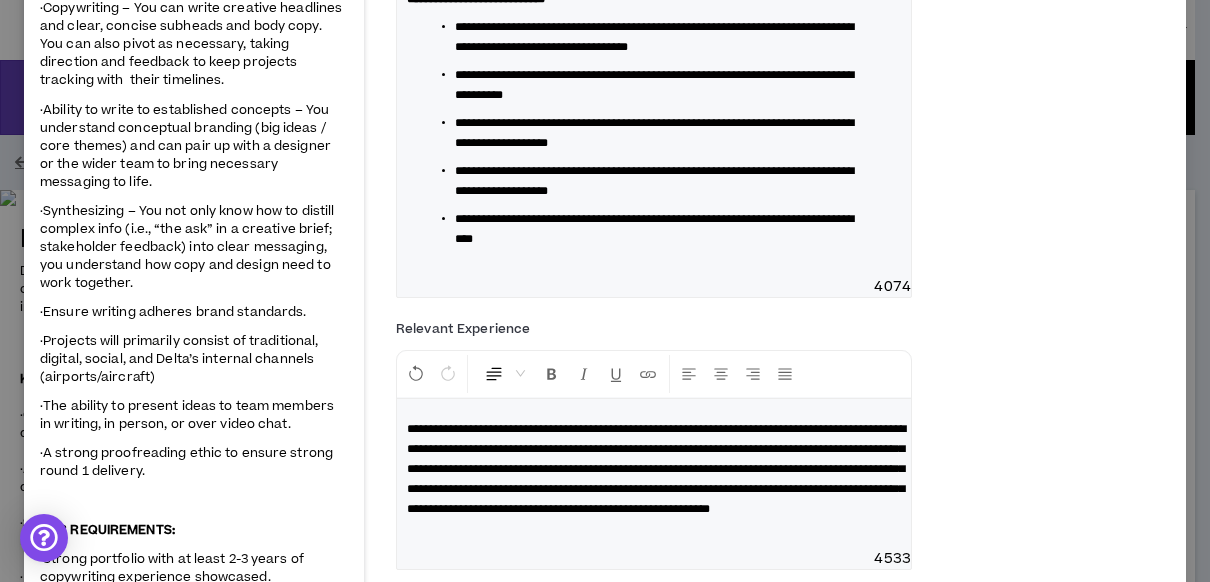 click on "**********" at bounding box center [654, 229] 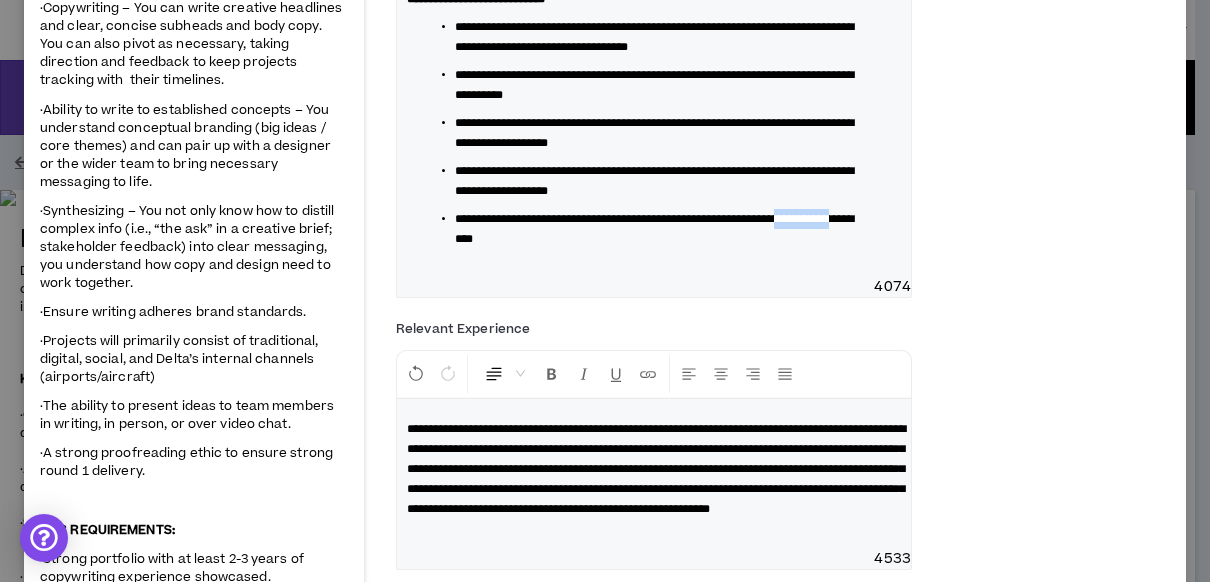 drag, startPoint x: 505, startPoint y: 257, endPoint x: 484, endPoint y: 258, distance: 21.023796 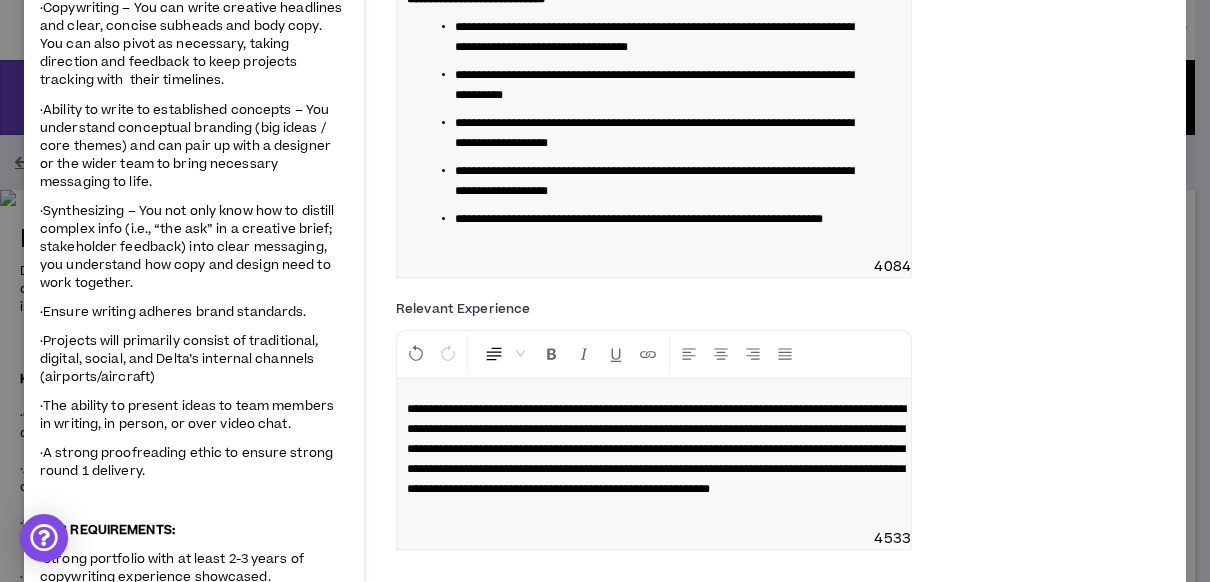 type 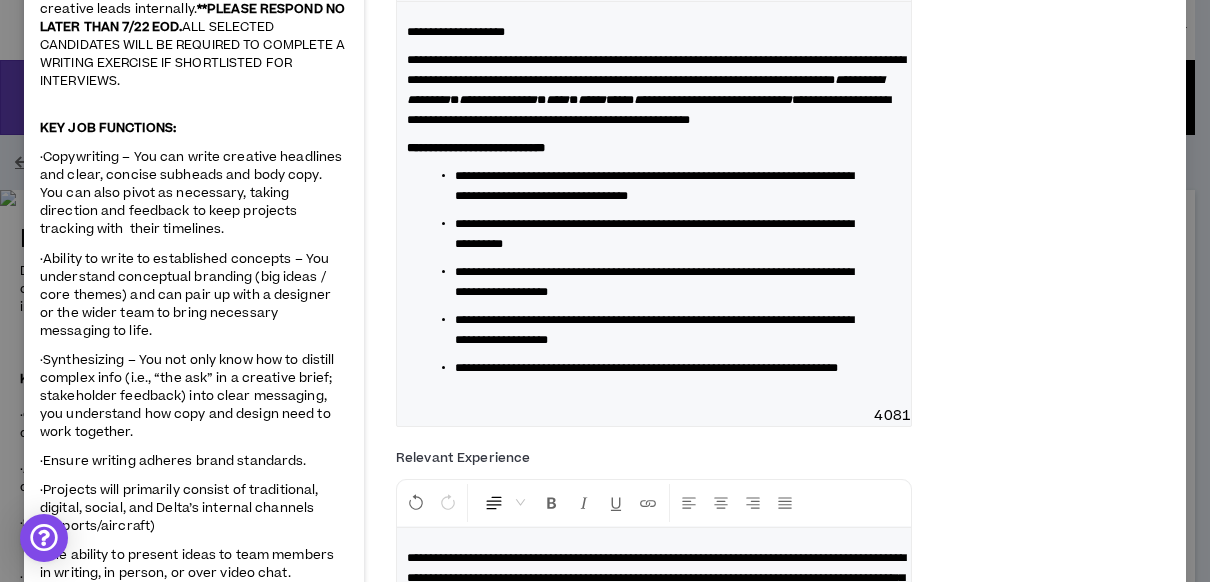 scroll, scrollTop: 357, scrollLeft: 0, axis: vertical 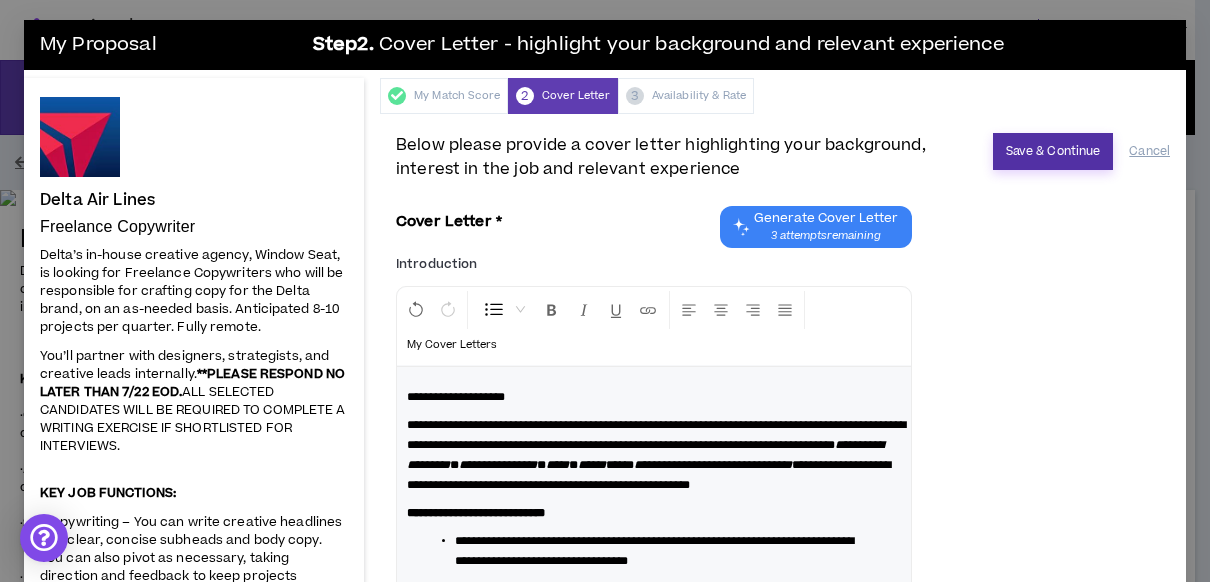 click on "Save & Continue" at bounding box center [1053, 151] 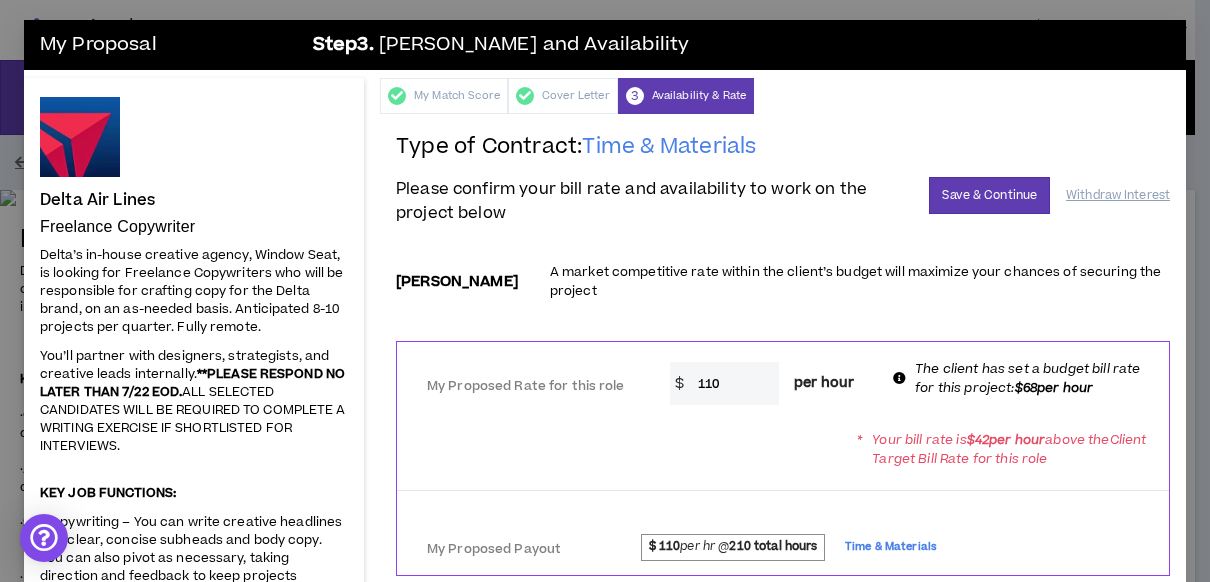 drag, startPoint x: 725, startPoint y: 362, endPoint x: 671, endPoint y: 364, distance: 54.037025 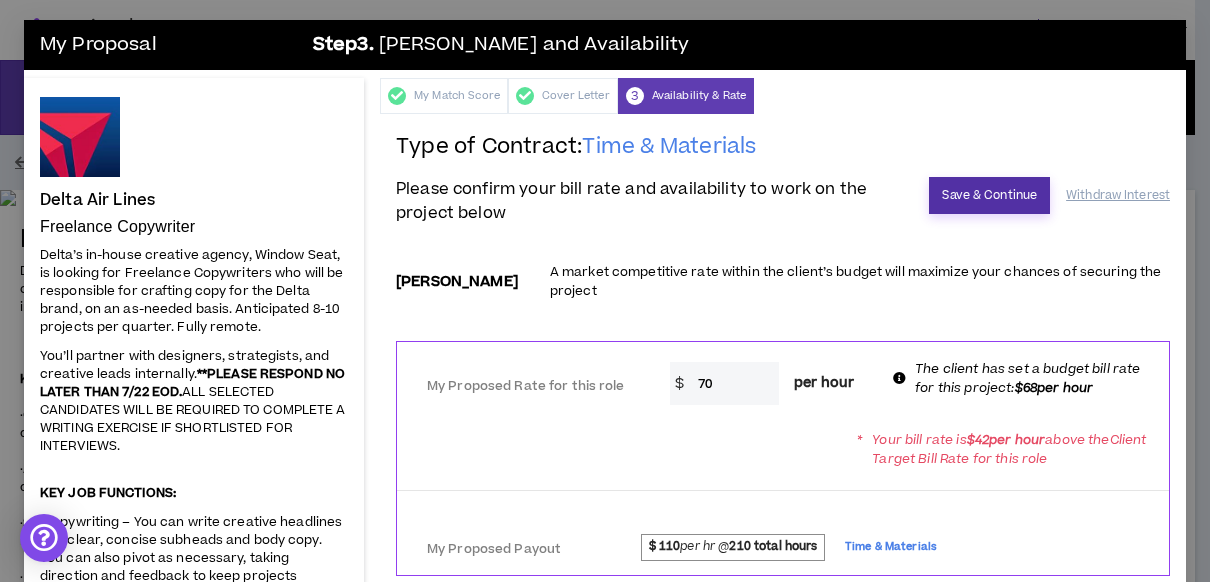 type on "70" 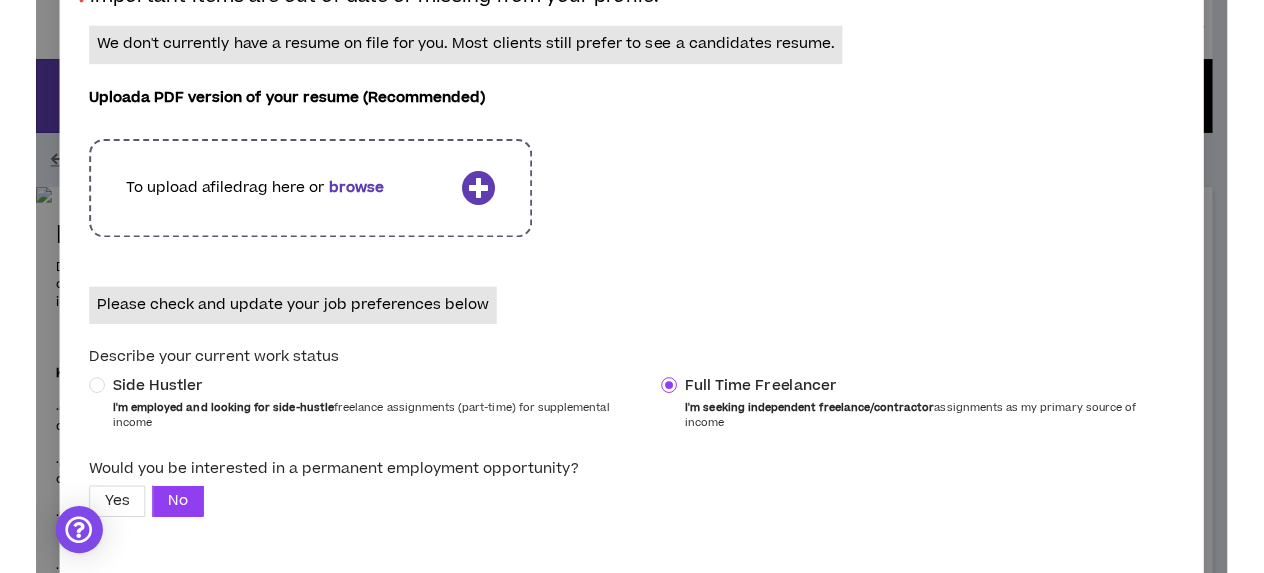 scroll, scrollTop: 0, scrollLeft: 0, axis: both 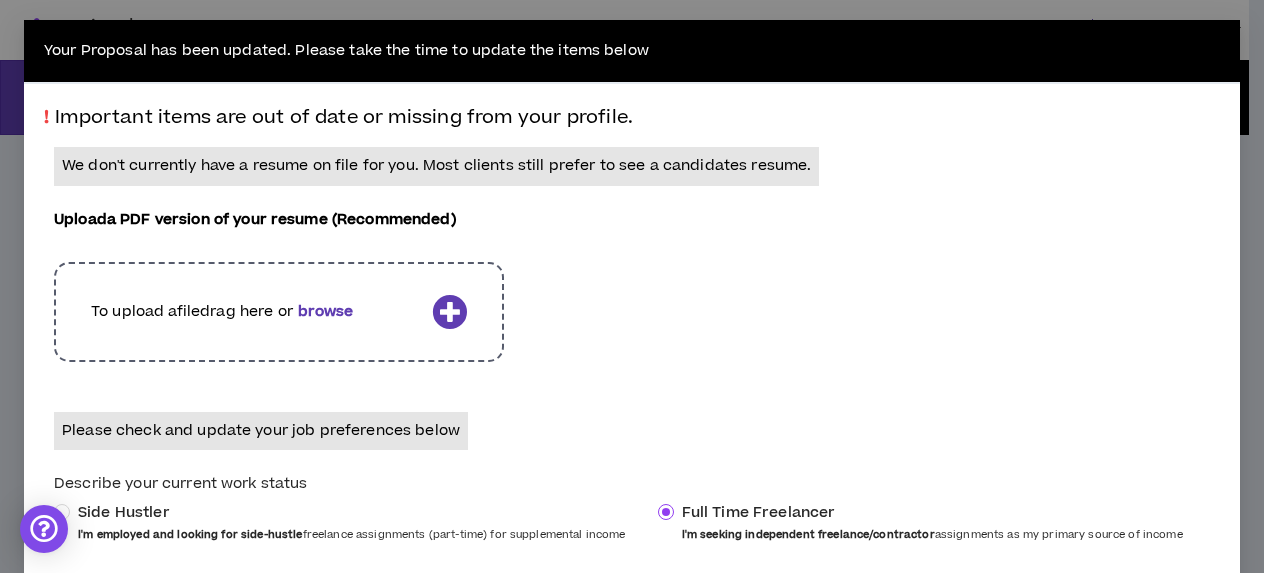 click at bounding box center (449, 311) 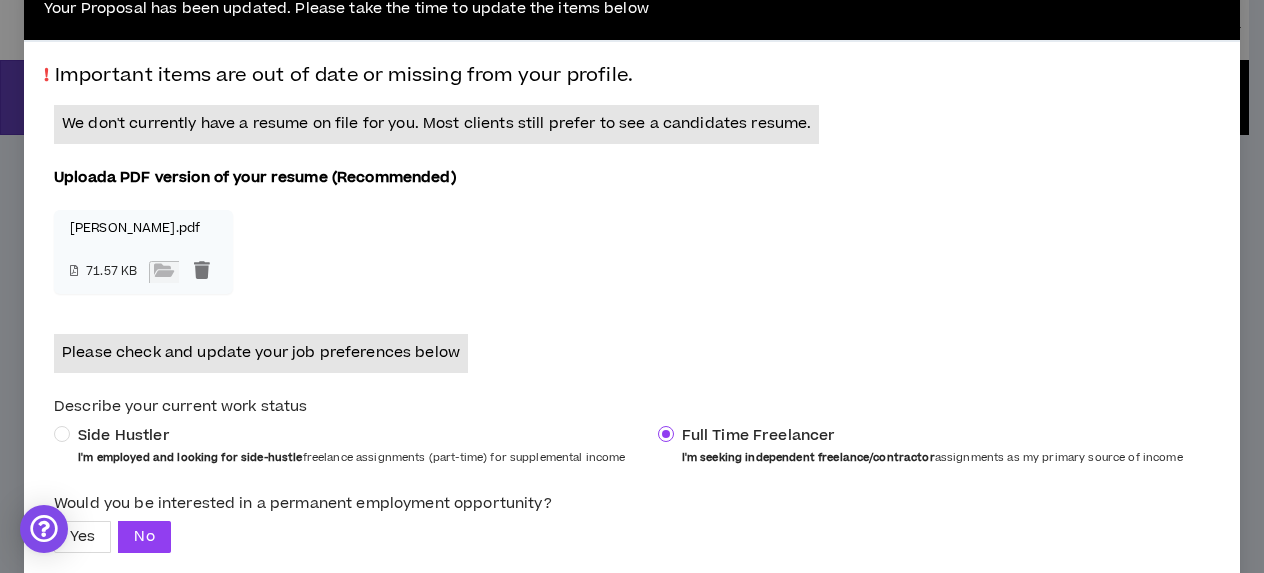 scroll, scrollTop: 184, scrollLeft: 0, axis: vertical 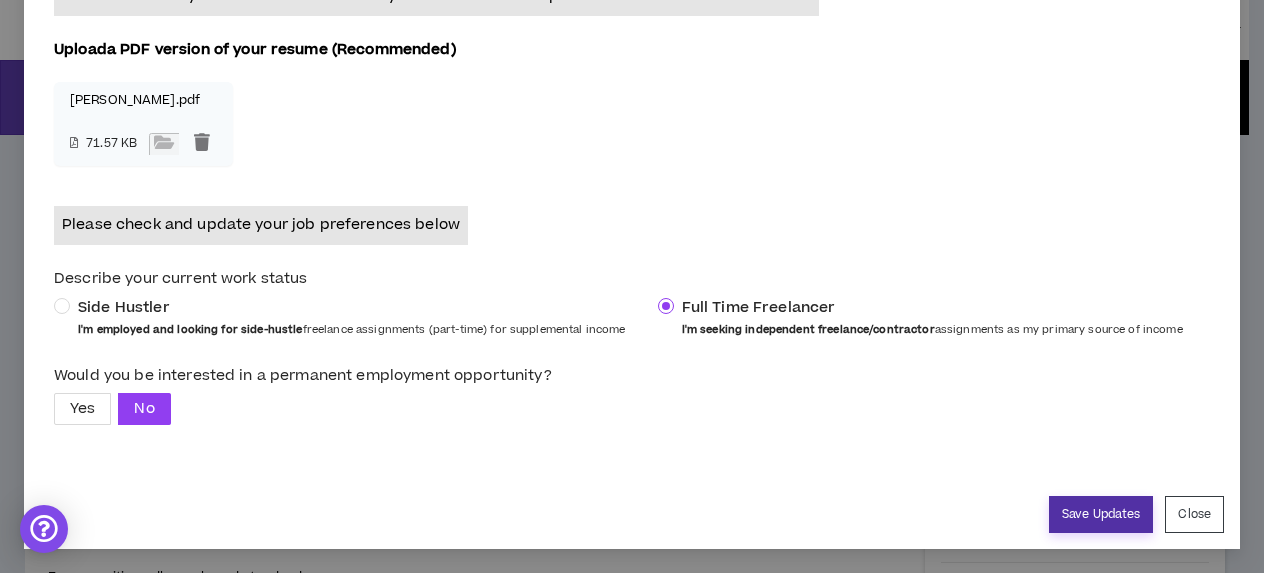 click on "Save Updates" at bounding box center (1101, 514) 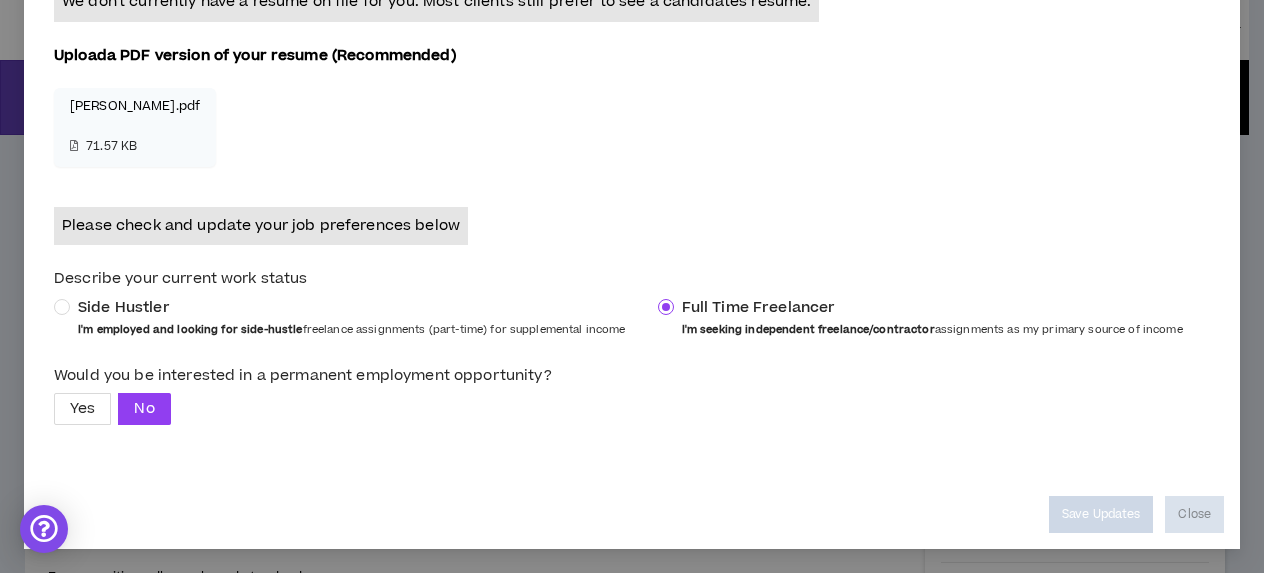 scroll, scrollTop: 178, scrollLeft: 0, axis: vertical 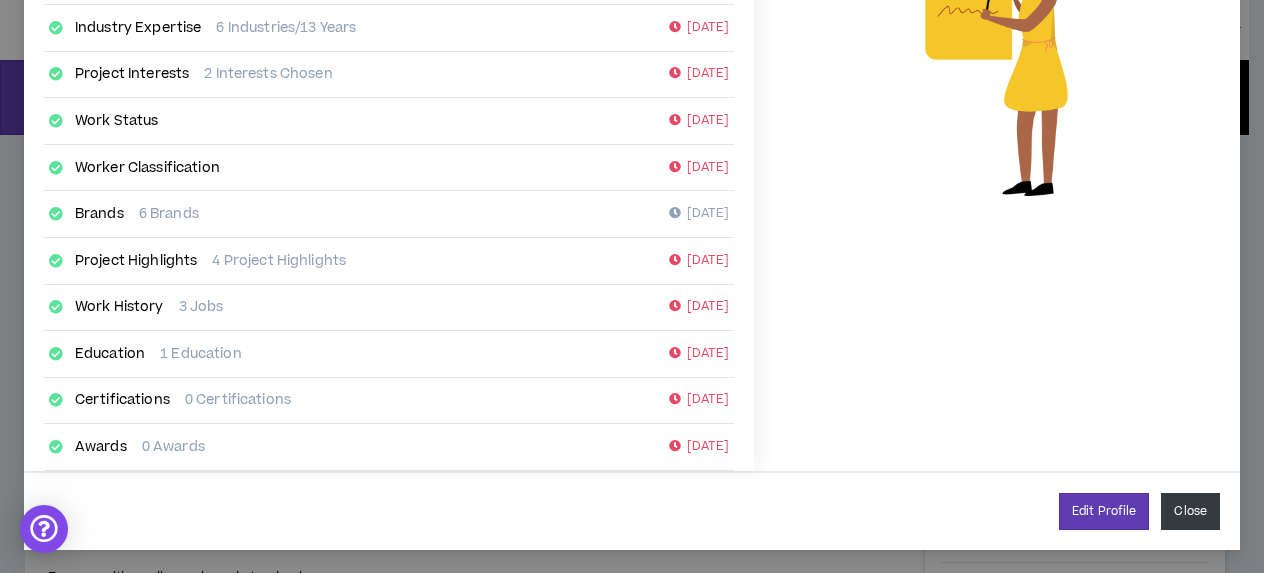 click on "Close" at bounding box center (1190, 511) 